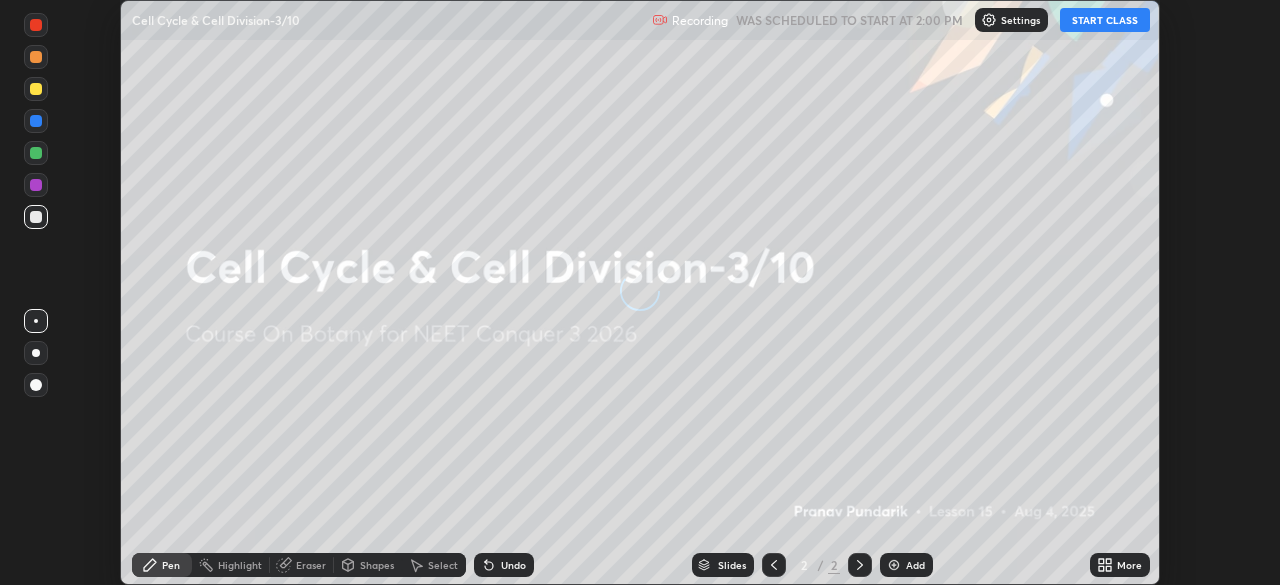 scroll, scrollTop: 0, scrollLeft: 0, axis: both 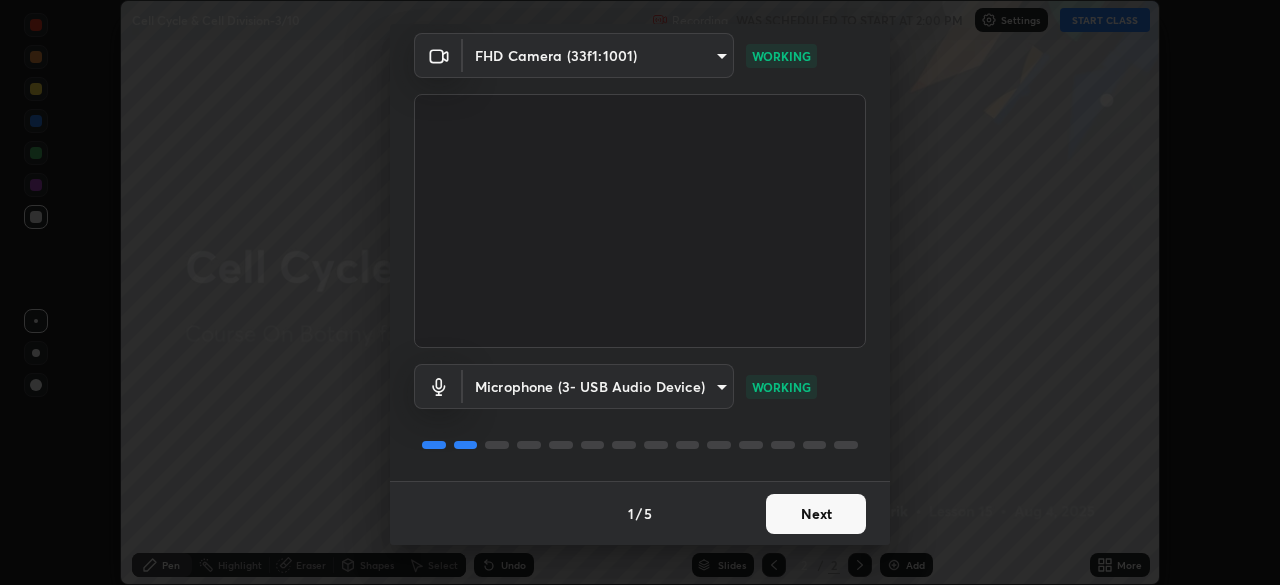 click on "Next" at bounding box center [816, 514] 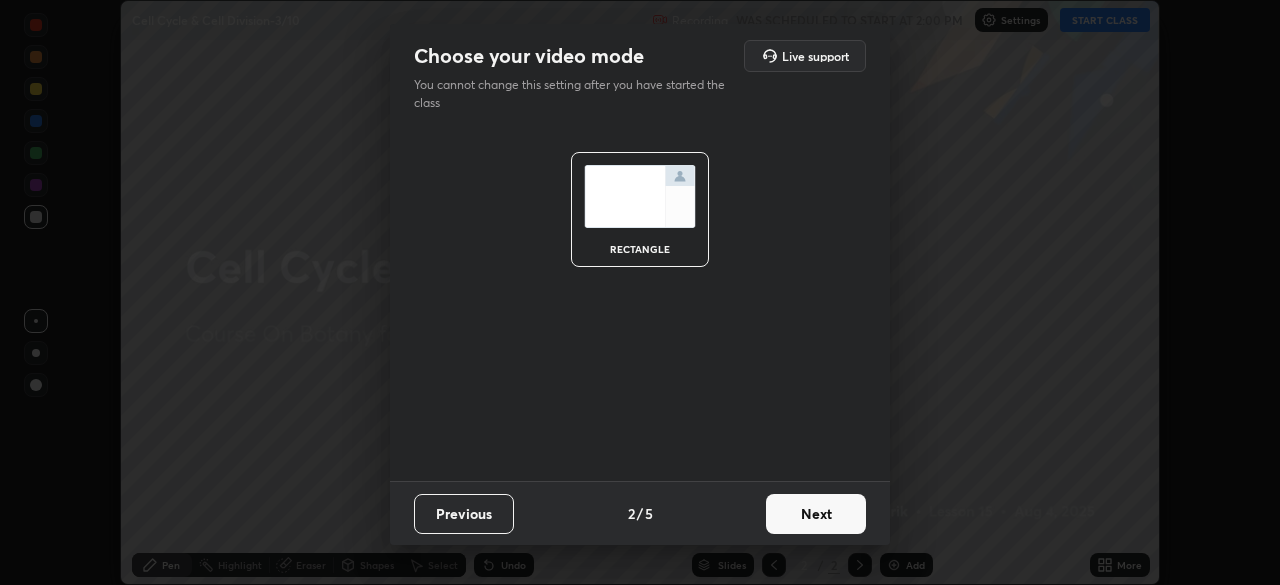 scroll, scrollTop: 0, scrollLeft: 0, axis: both 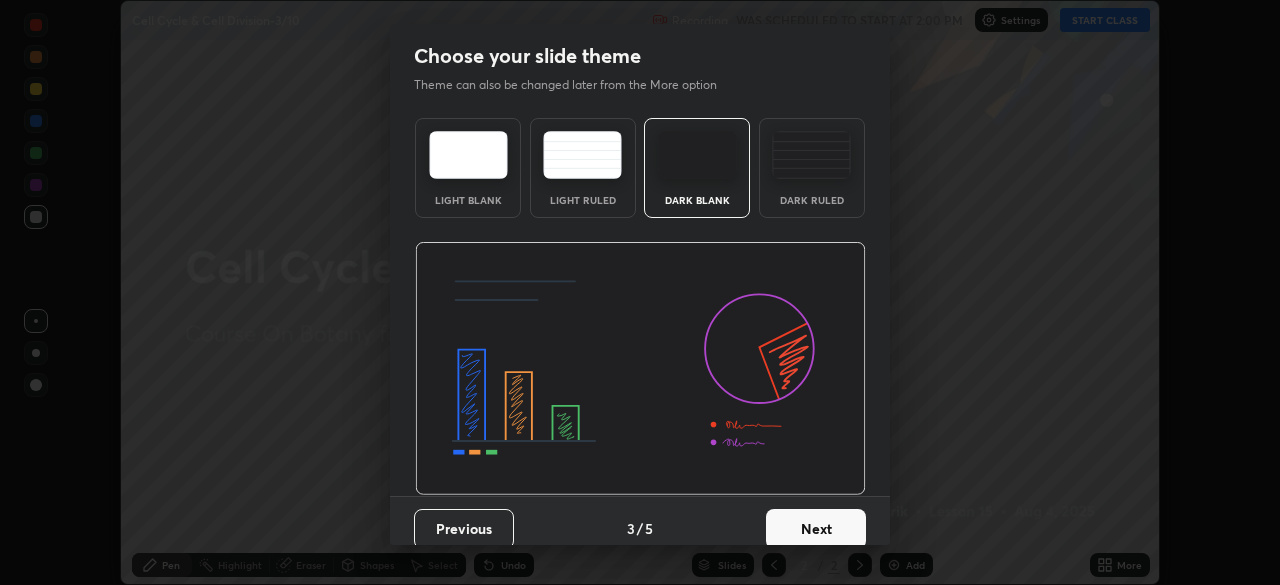 click on "Next" at bounding box center [816, 529] 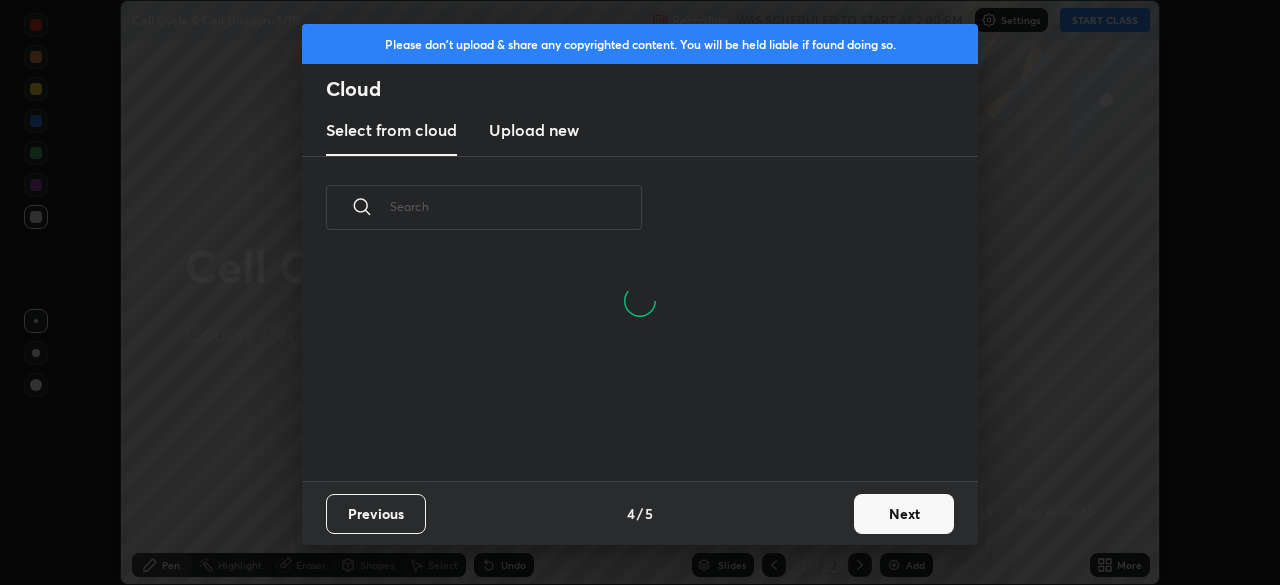 click on "Next" at bounding box center (904, 514) 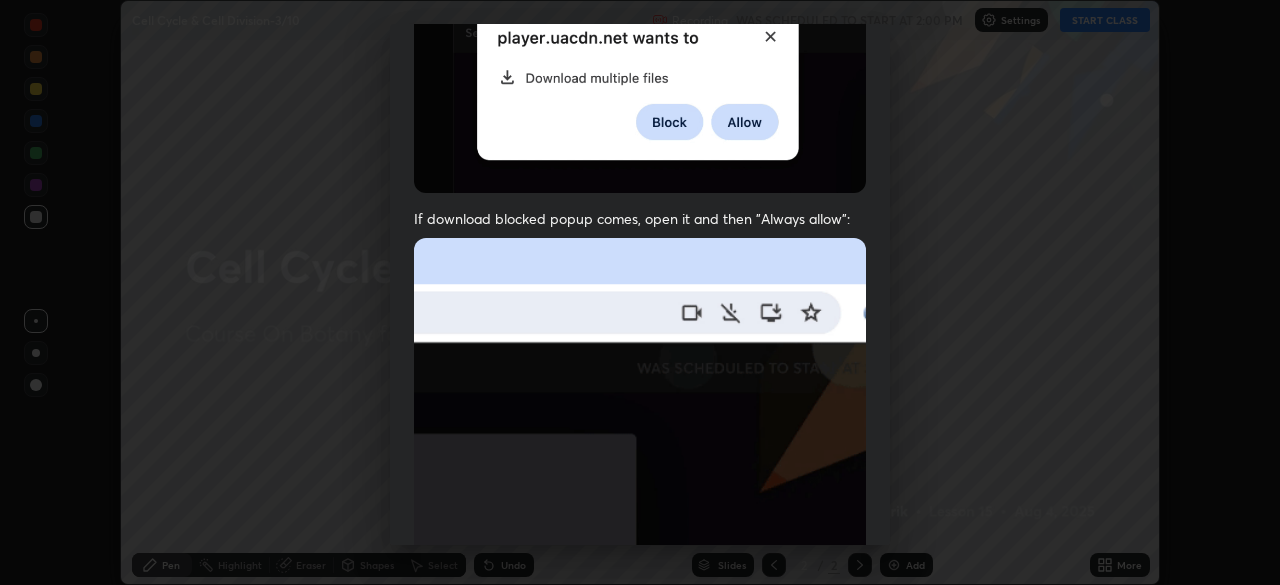 scroll, scrollTop: 479, scrollLeft: 0, axis: vertical 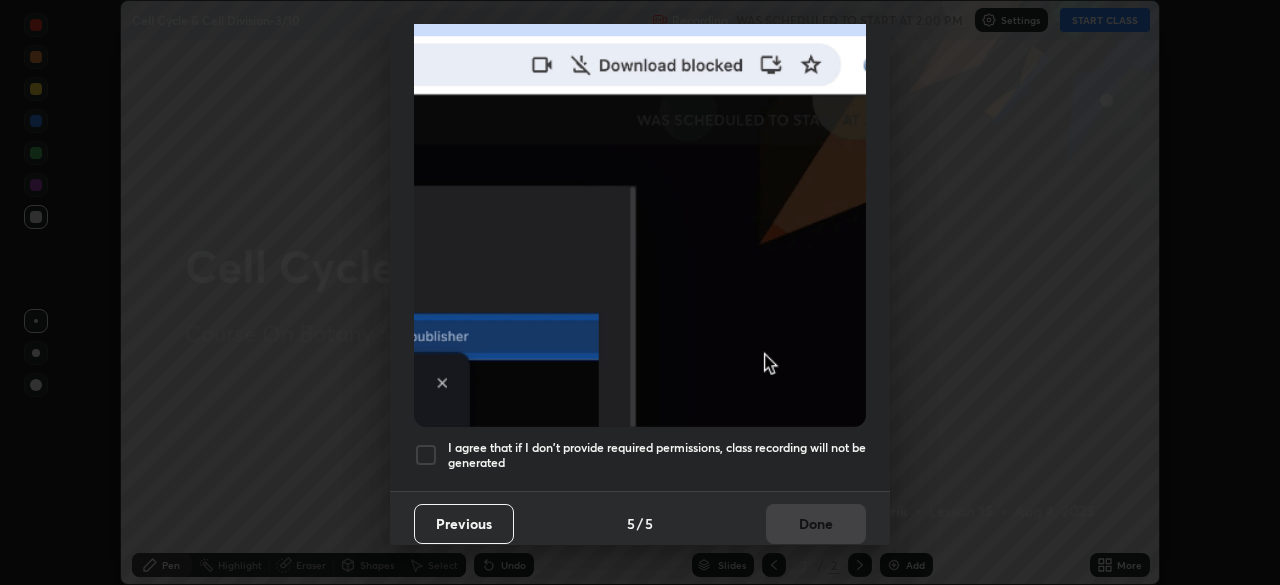 click on "I agree that if I don't provide required permissions, class recording will not be generated" at bounding box center [657, 455] 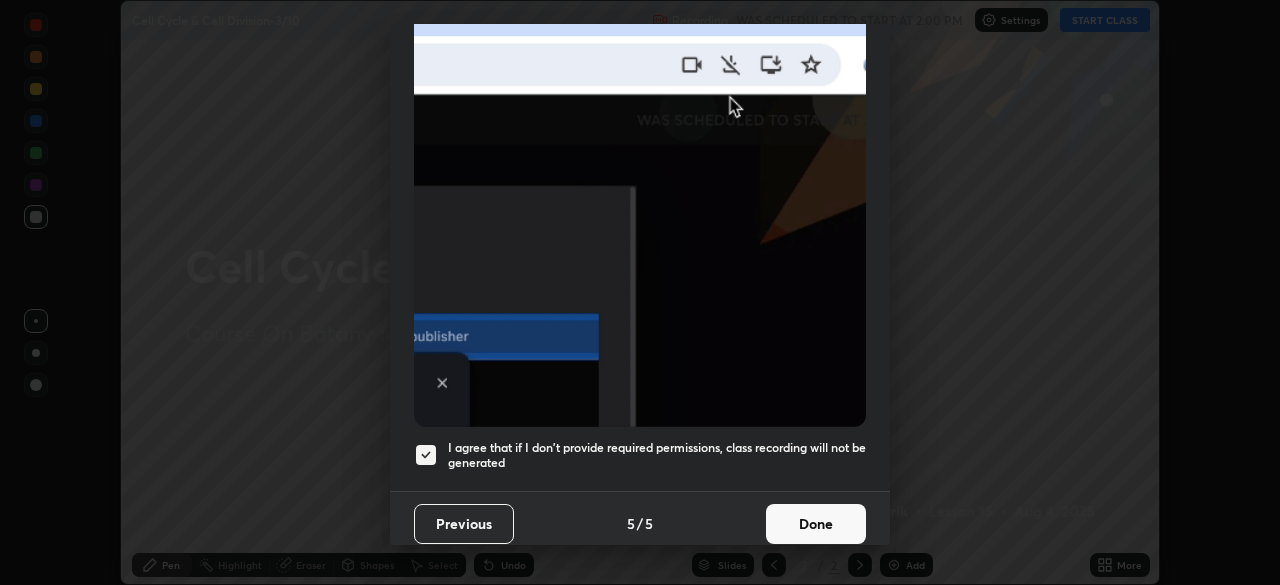 click on "Done" at bounding box center [816, 524] 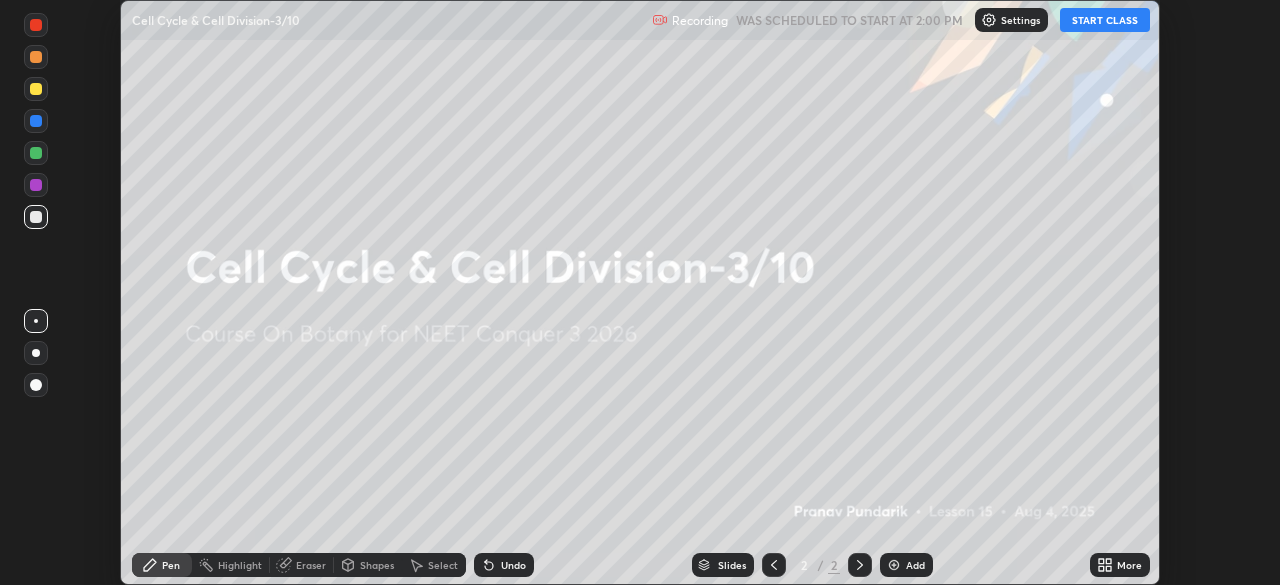 click on "More" at bounding box center [1120, 565] 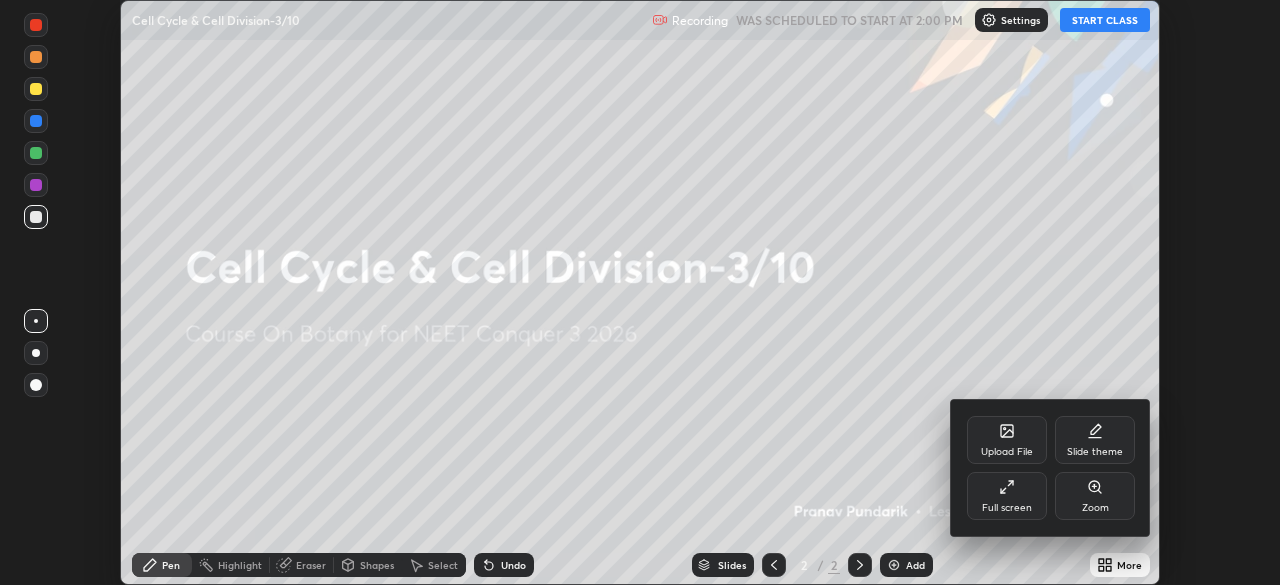 click on "Upload File" at bounding box center [1007, 452] 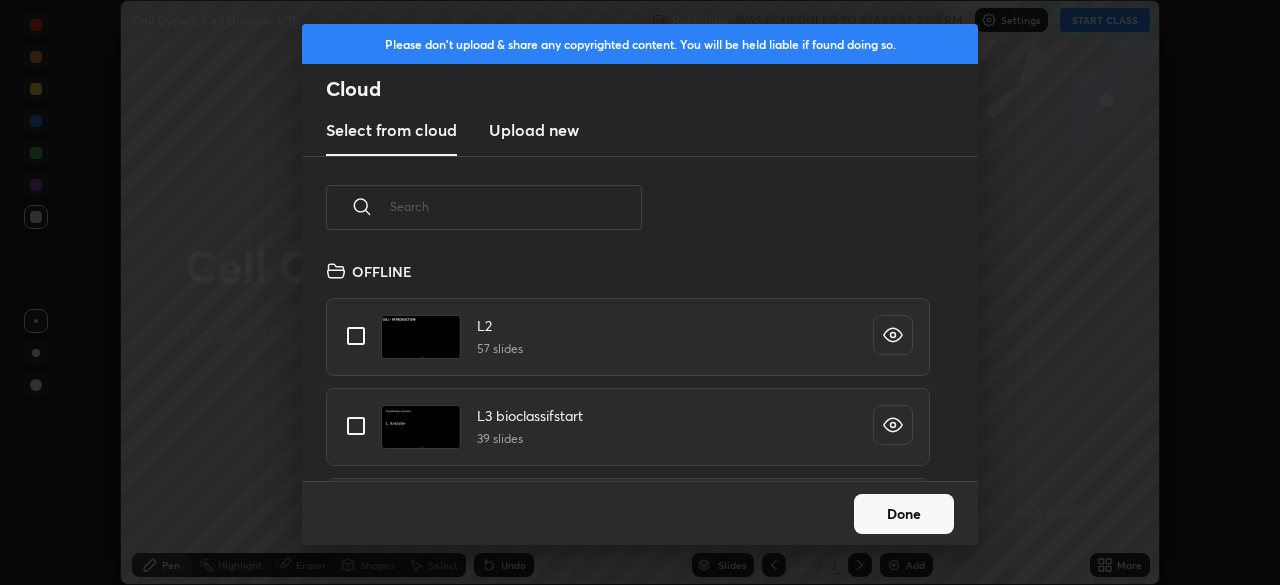 scroll, scrollTop: 126, scrollLeft: 642, axis: both 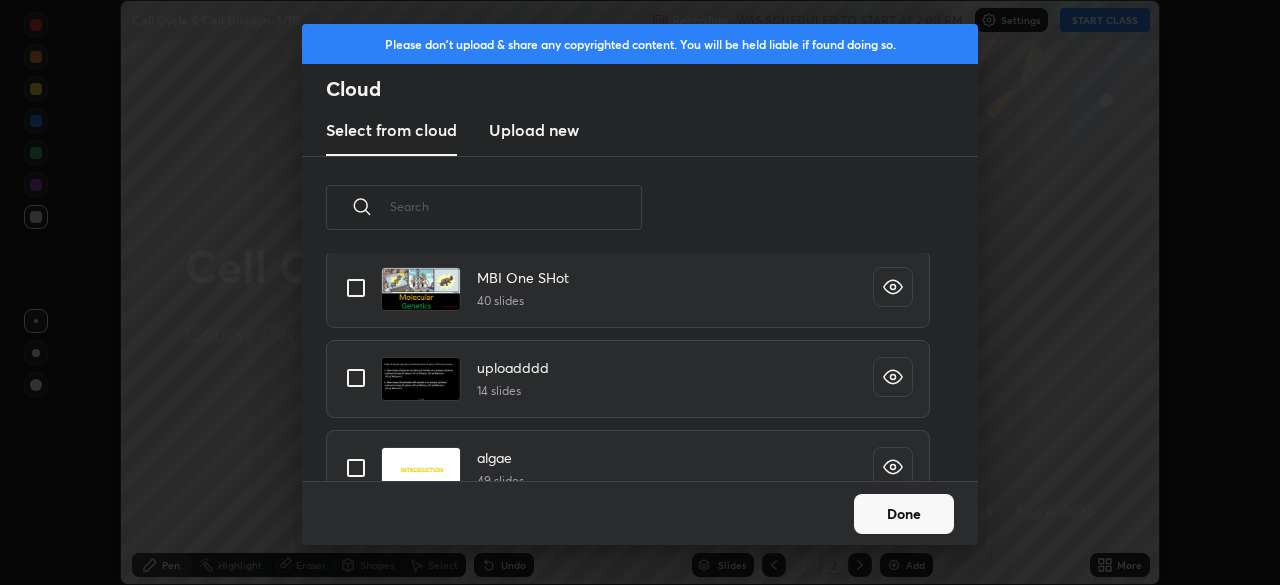 click at bounding box center (356, 378) 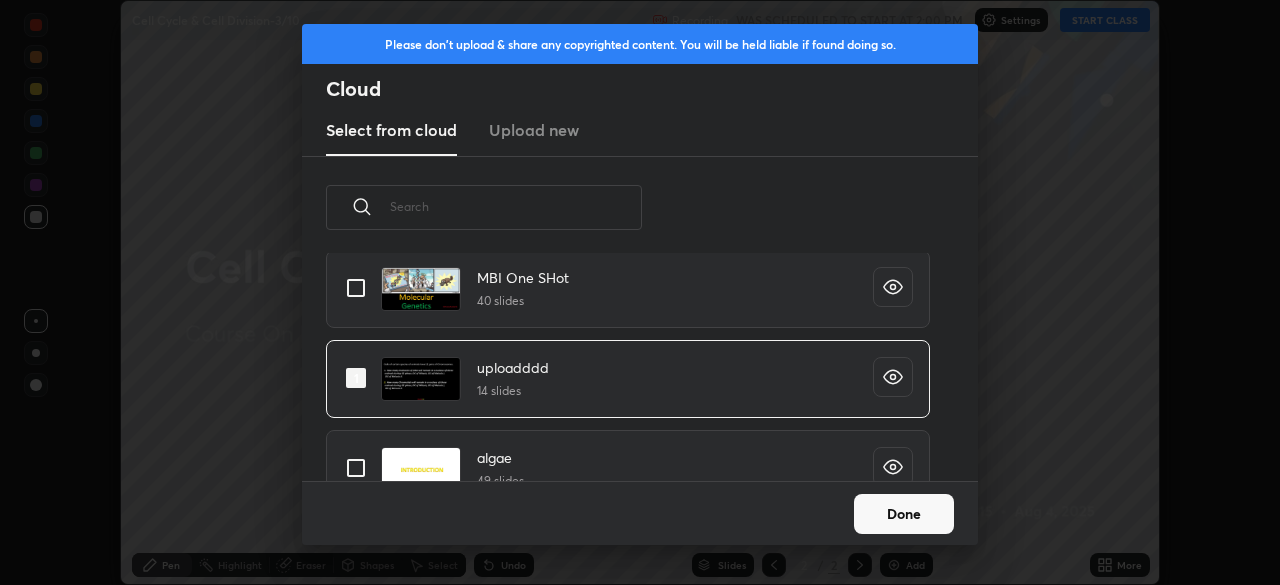 click on "Done" at bounding box center [904, 514] 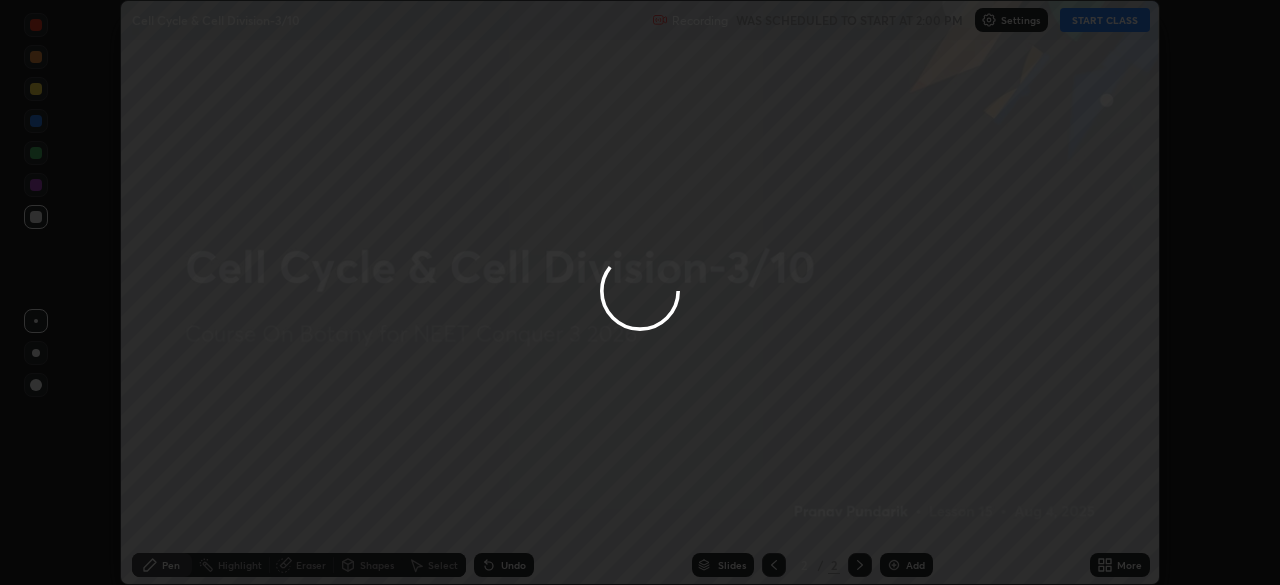 click at bounding box center [640, 292] 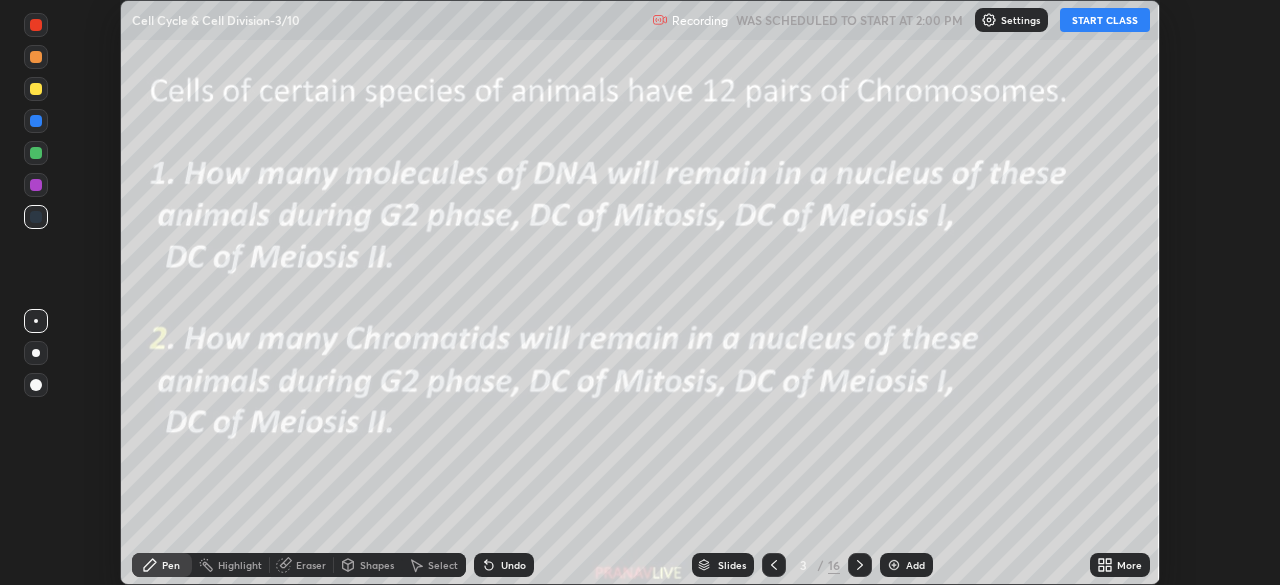 click 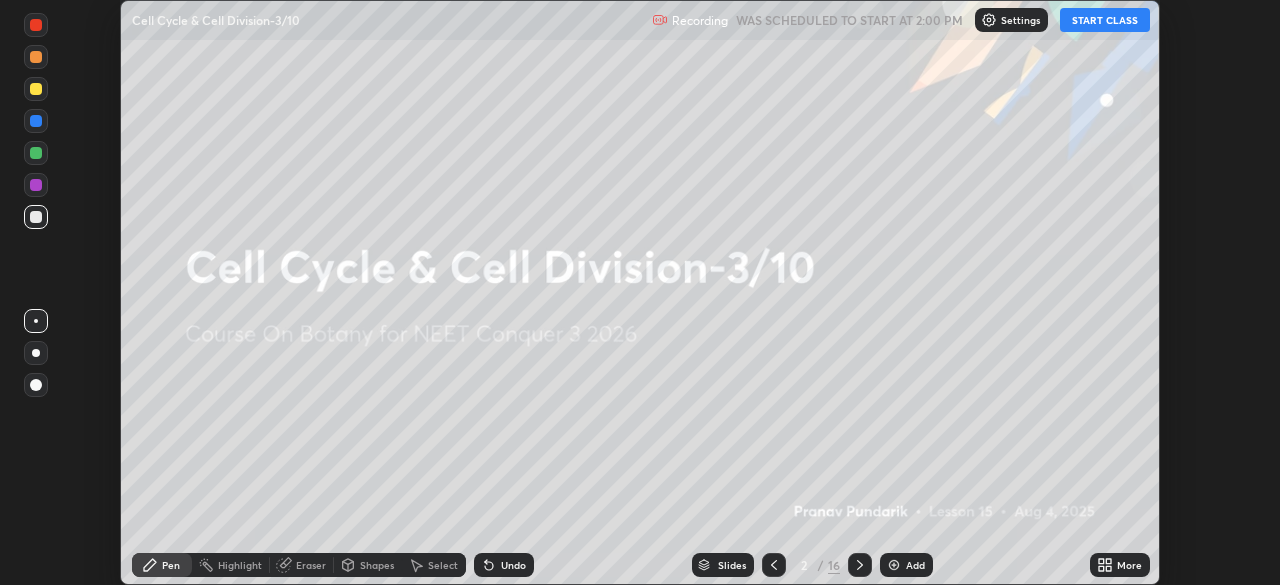 click 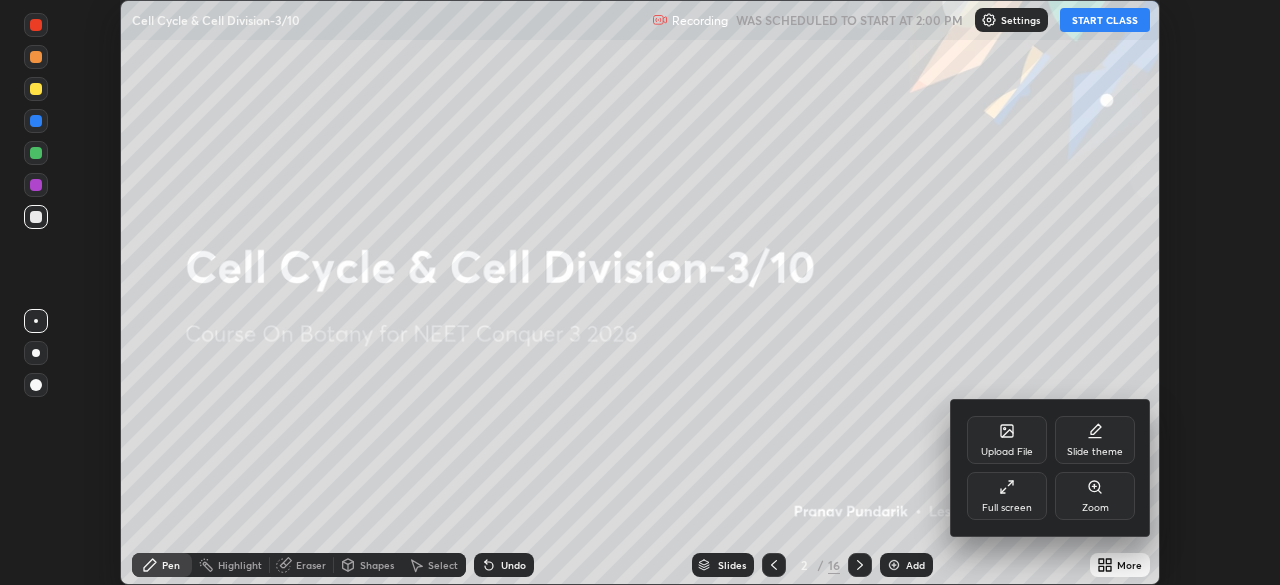 click on "Full screen" at bounding box center [1007, 508] 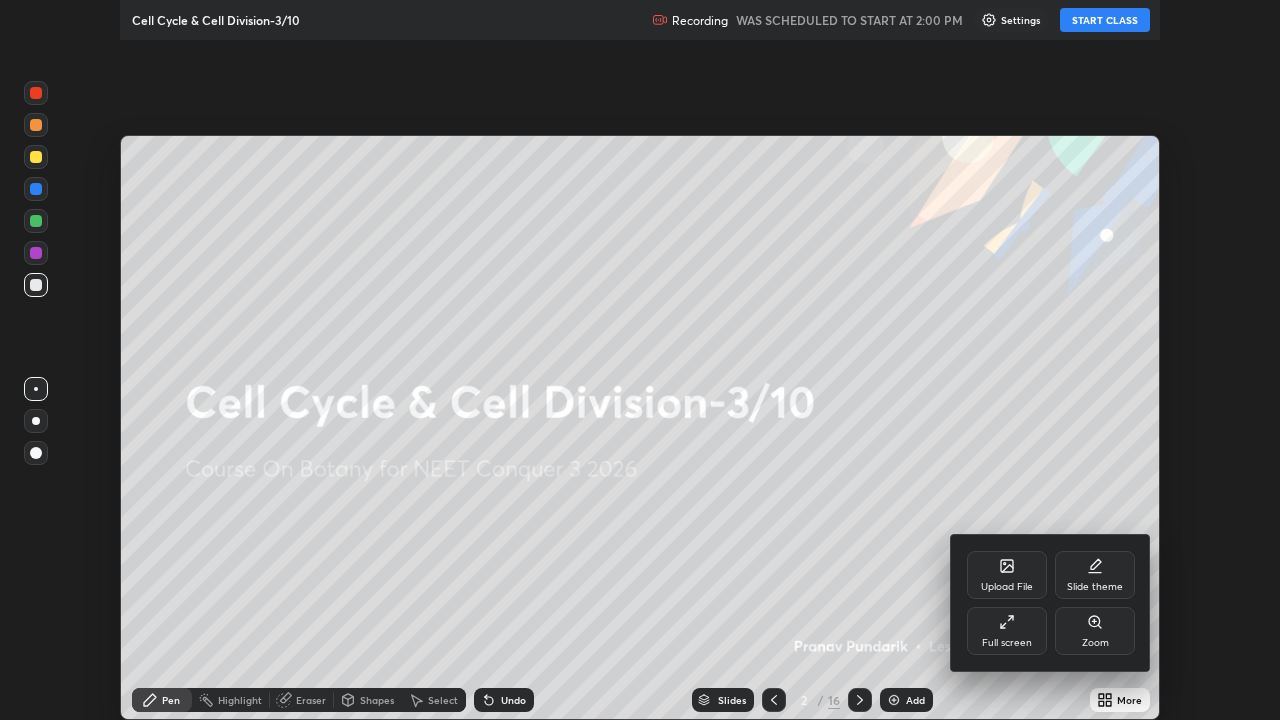scroll, scrollTop: 99280, scrollLeft: 98720, axis: both 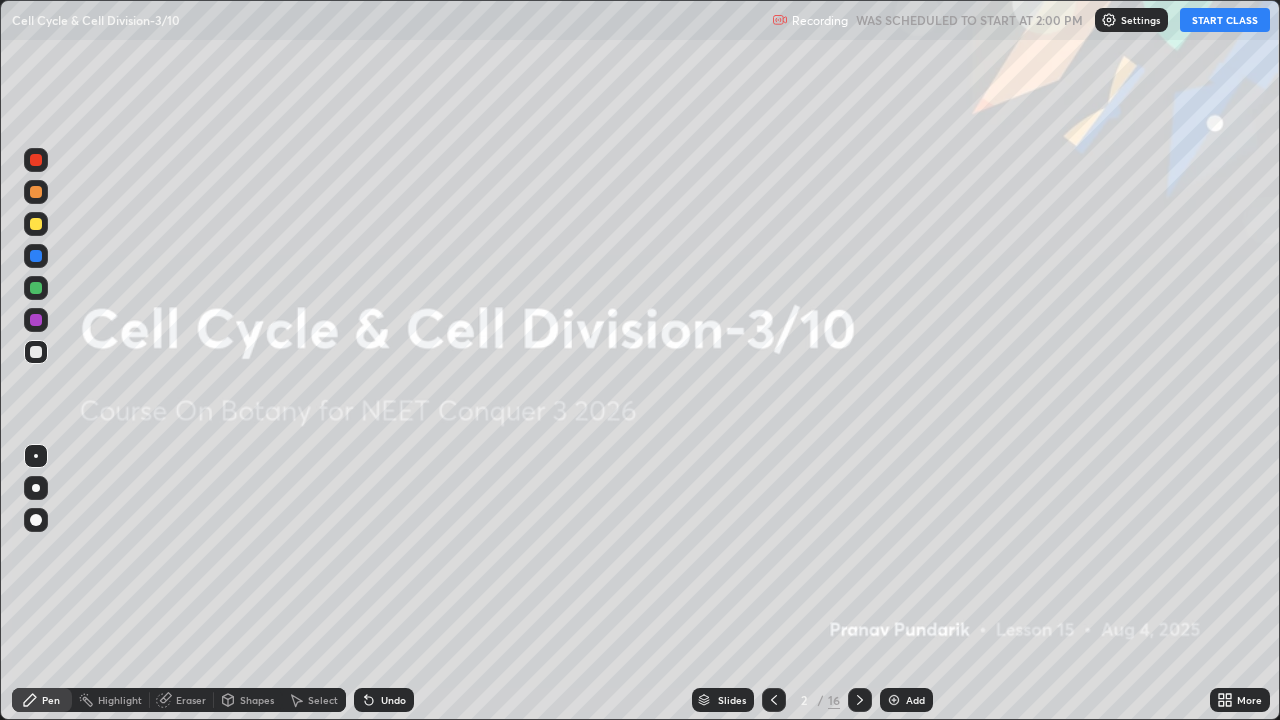 click on "START CLASS" at bounding box center (1225, 20) 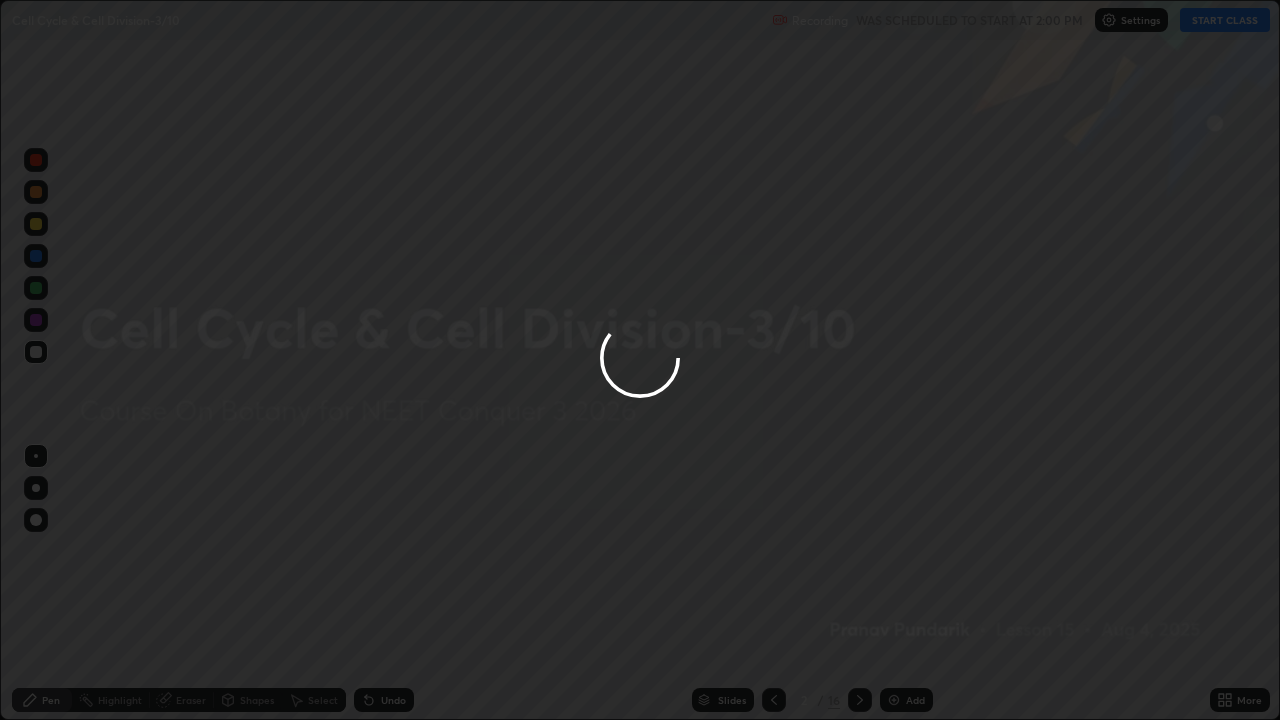 click at bounding box center [640, 360] 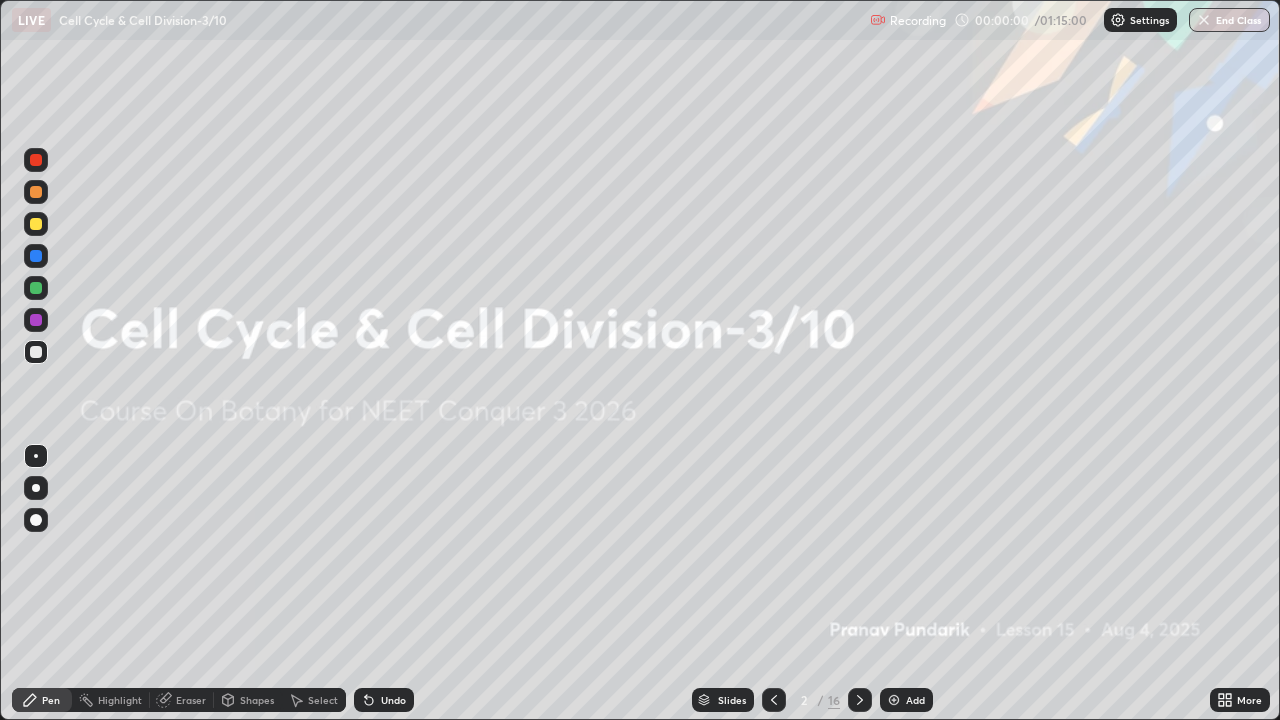 click on "Add" at bounding box center [915, 700] 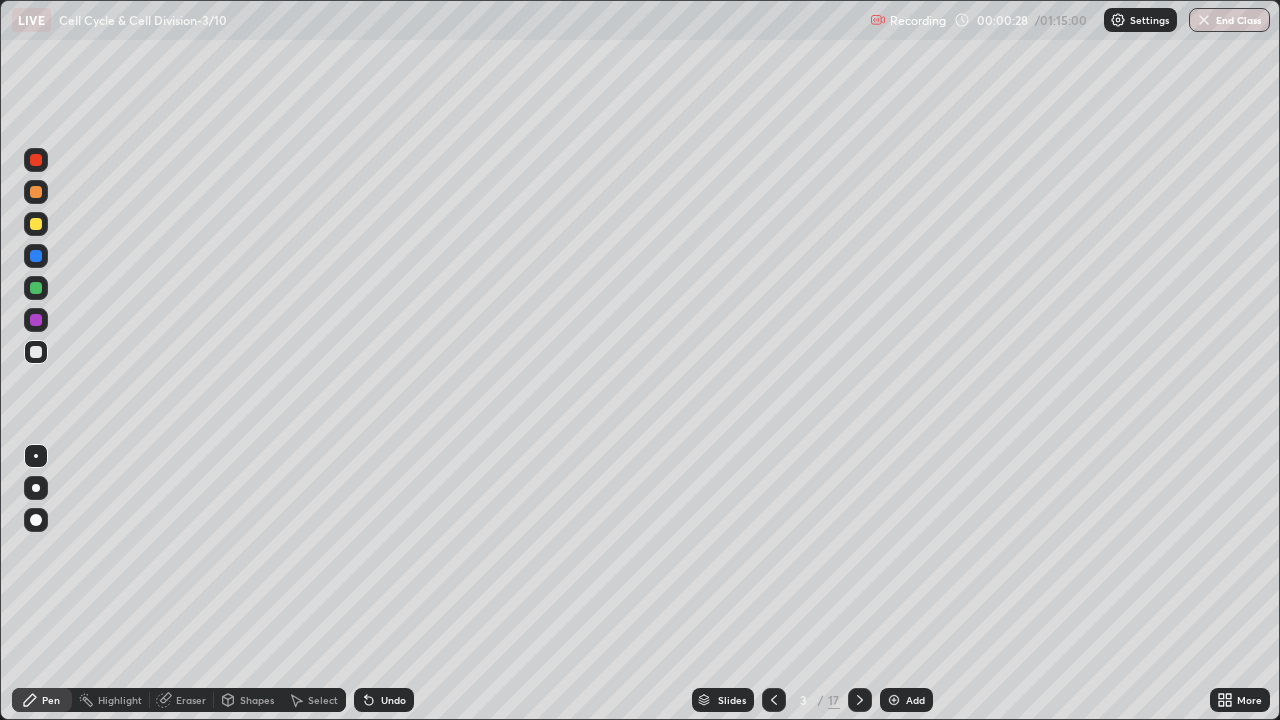 click at bounding box center (36, 488) 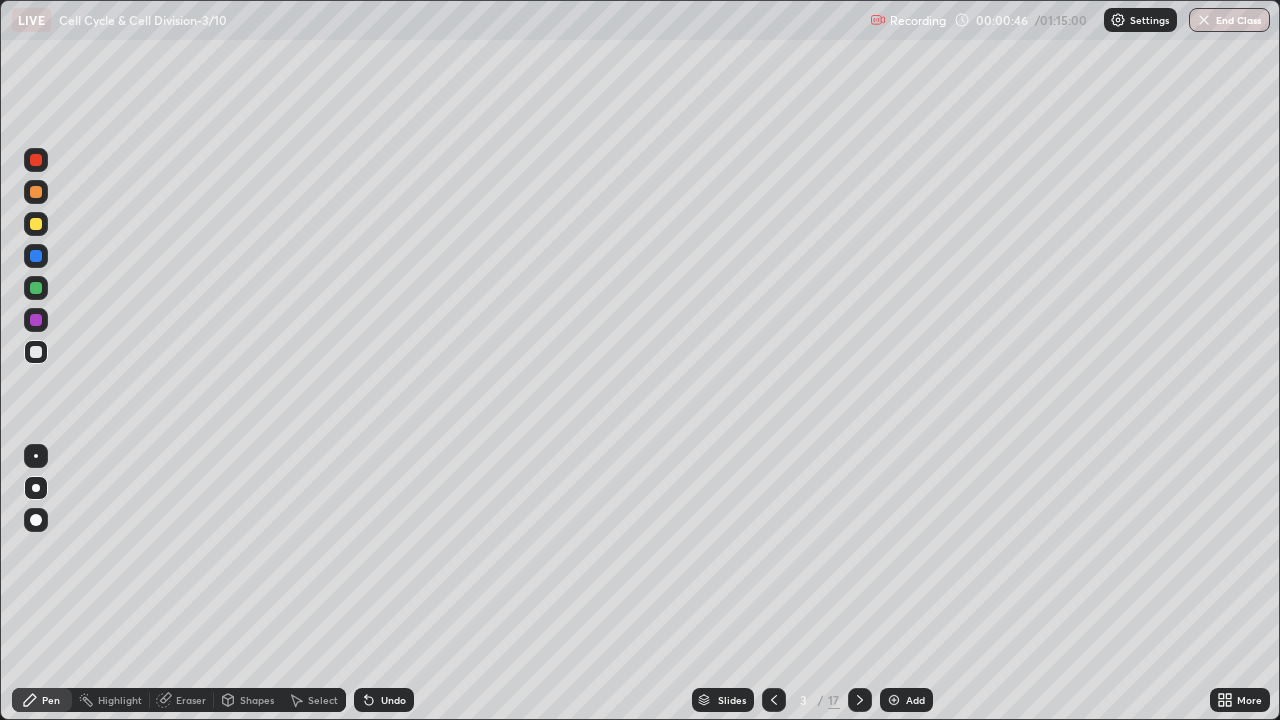 click on "Select" at bounding box center (323, 700) 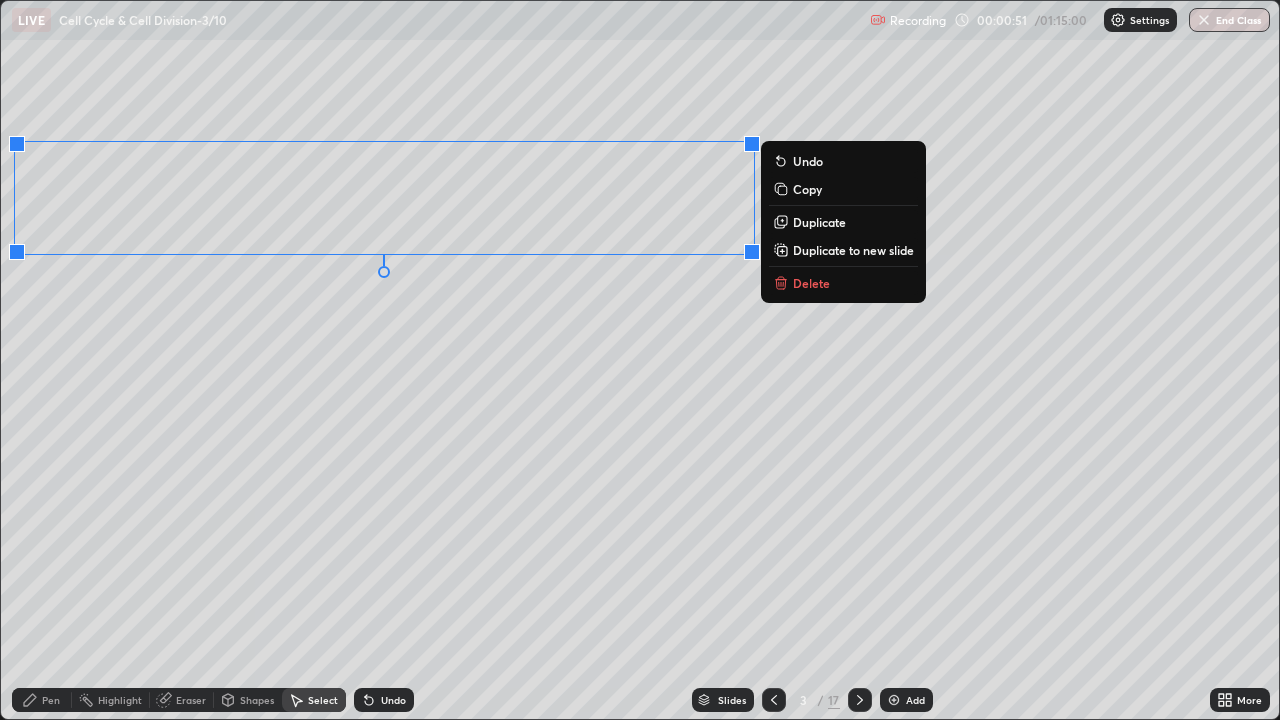 click 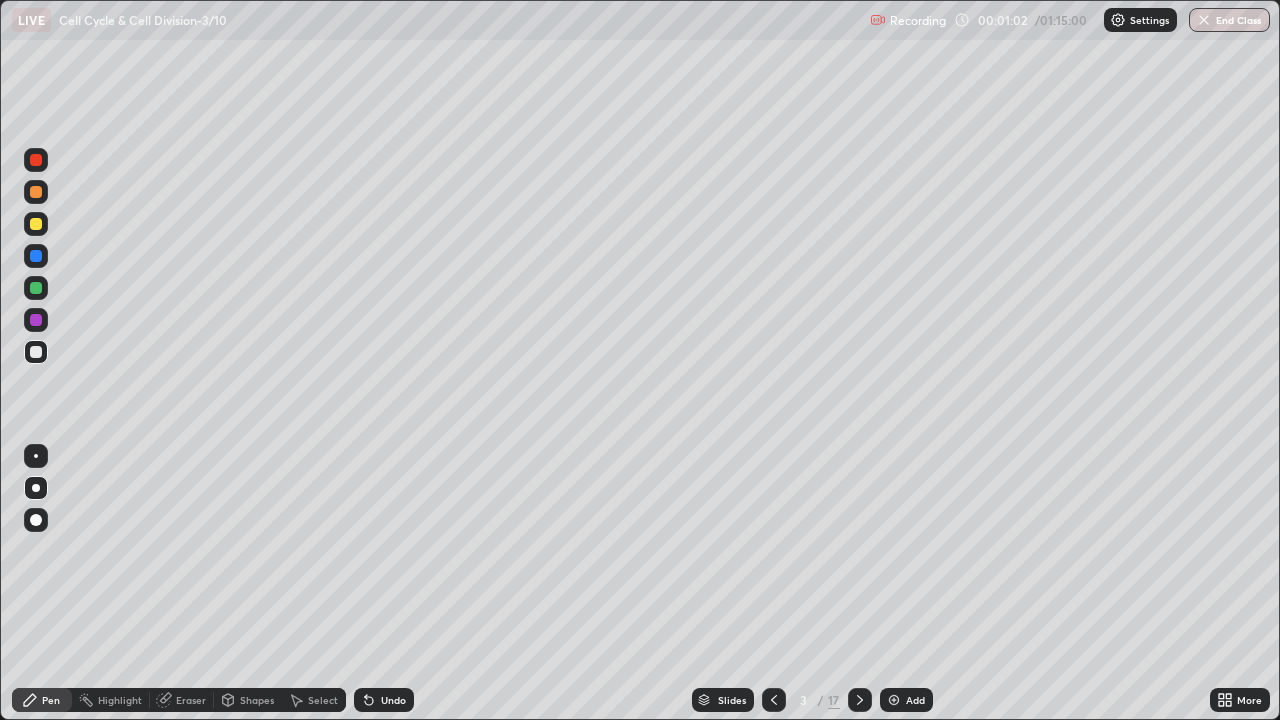 click at bounding box center [36, 256] 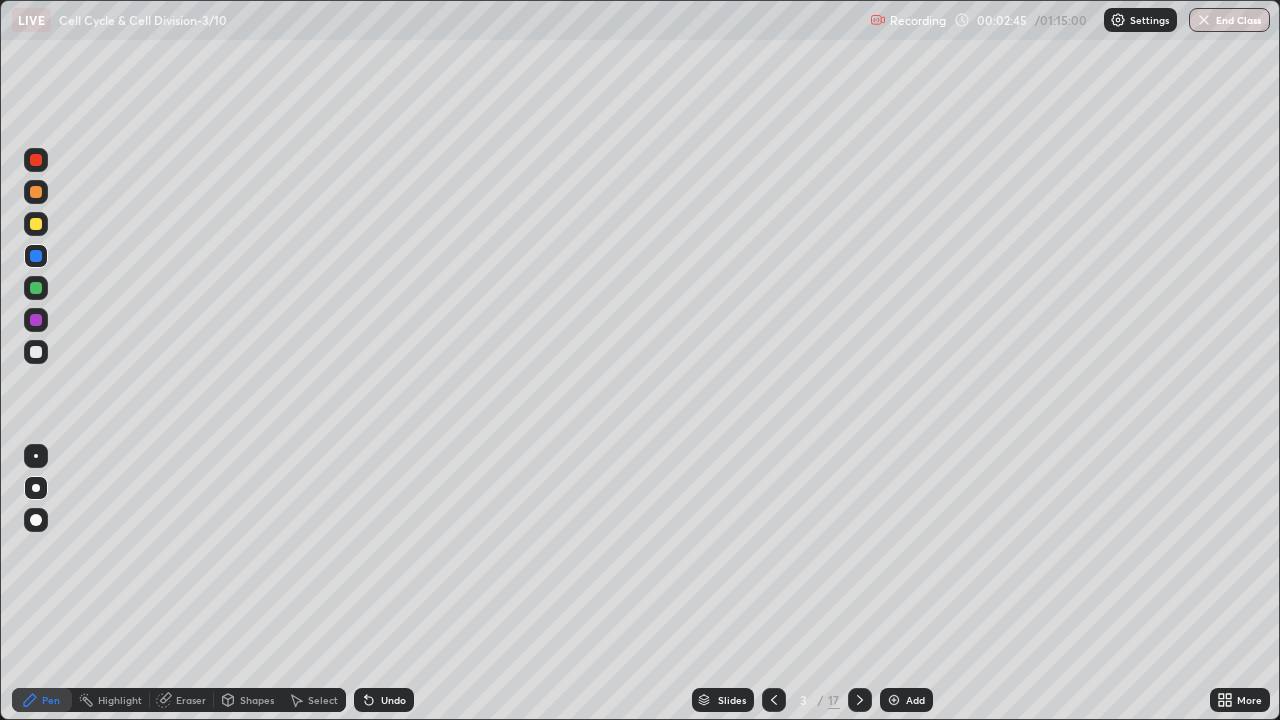 click at bounding box center (36, 352) 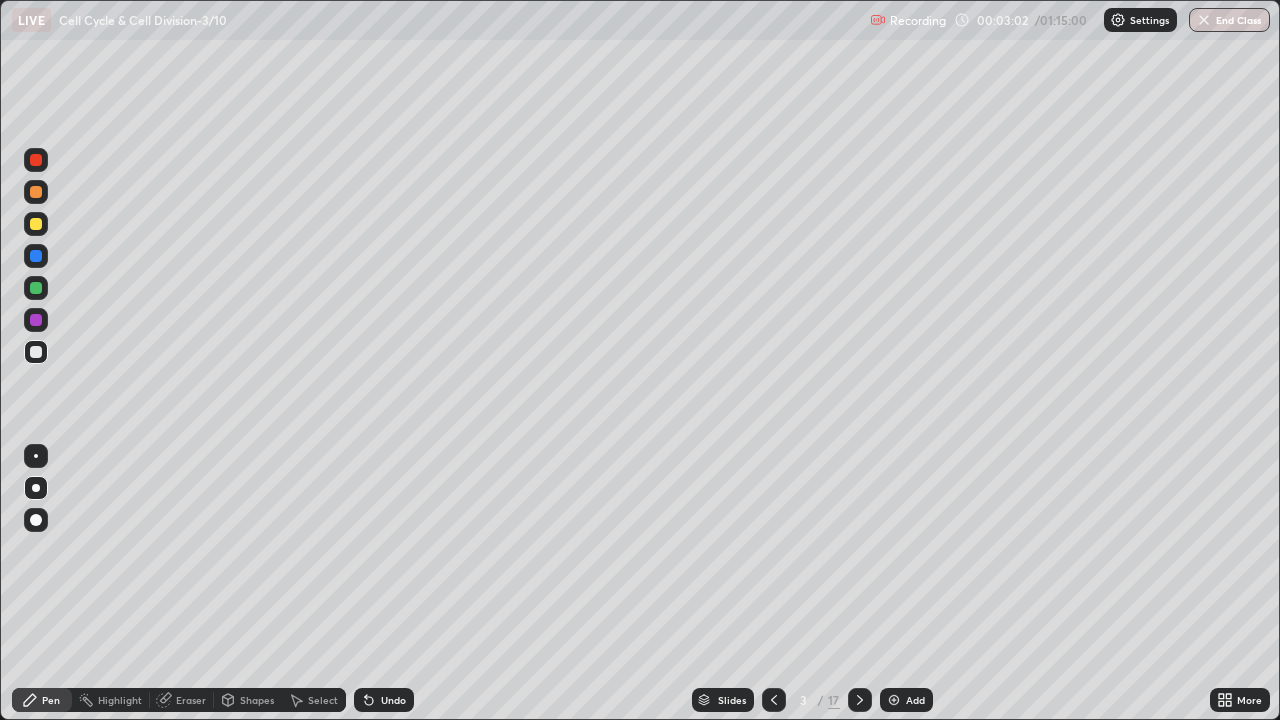 click at bounding box center (36, 352) 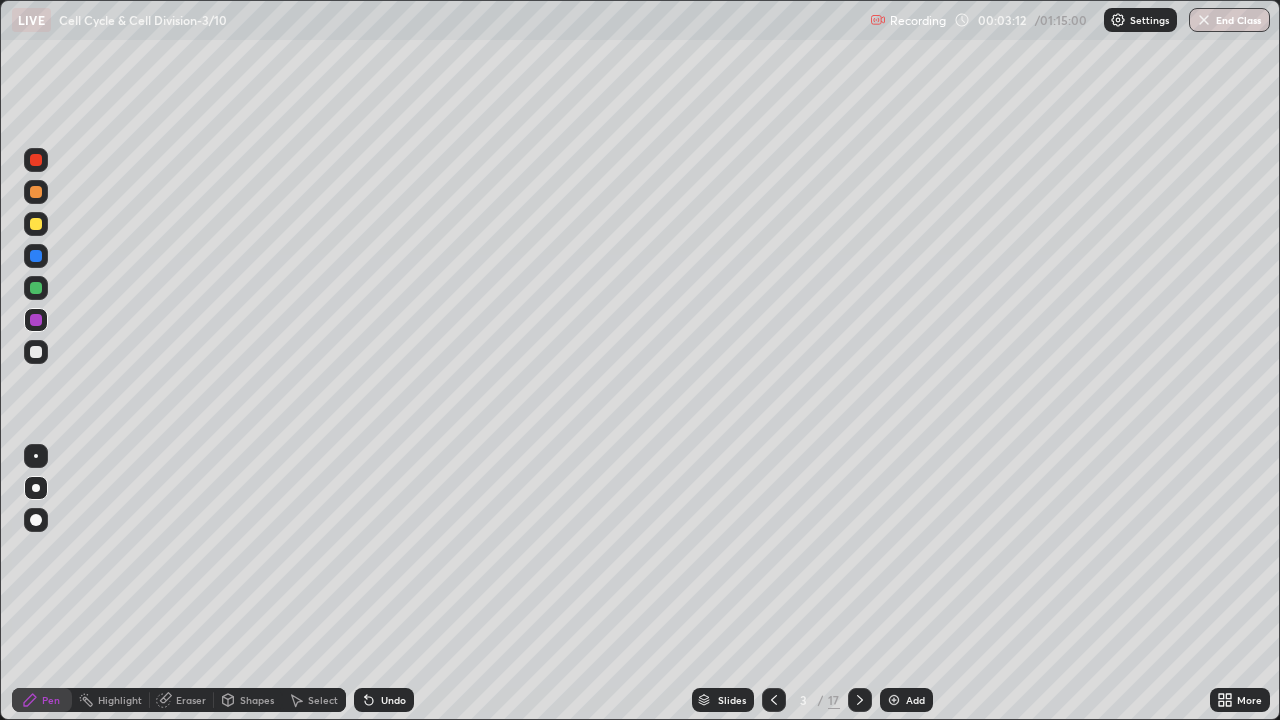 click at bounding box center [36, 352] 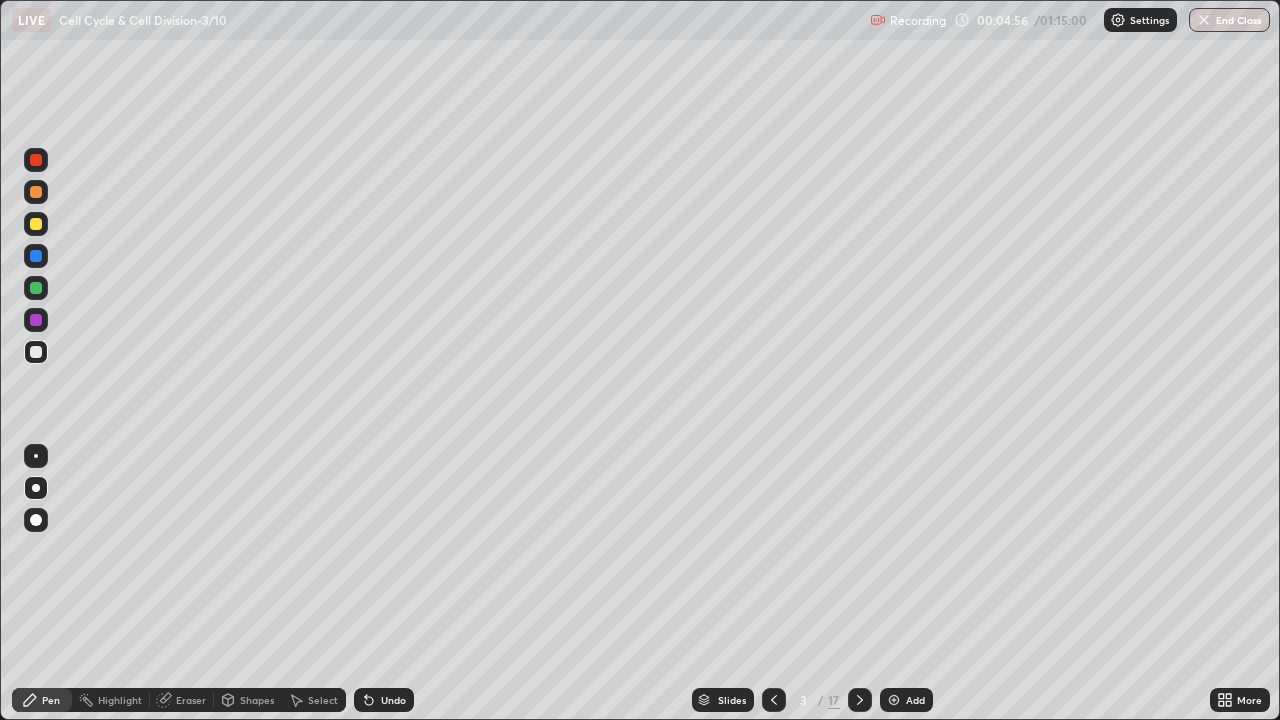 click at bounding box center (36, 160) 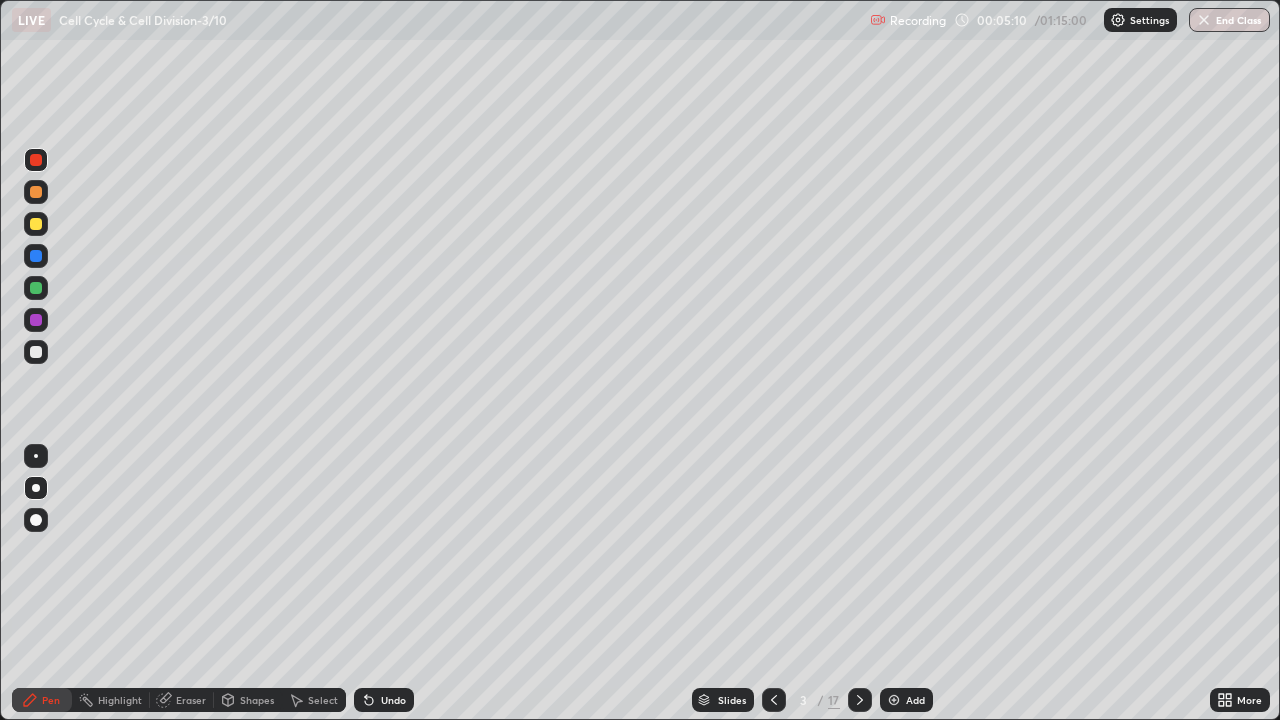 click on "Undo" at bounding box center [393, 700] 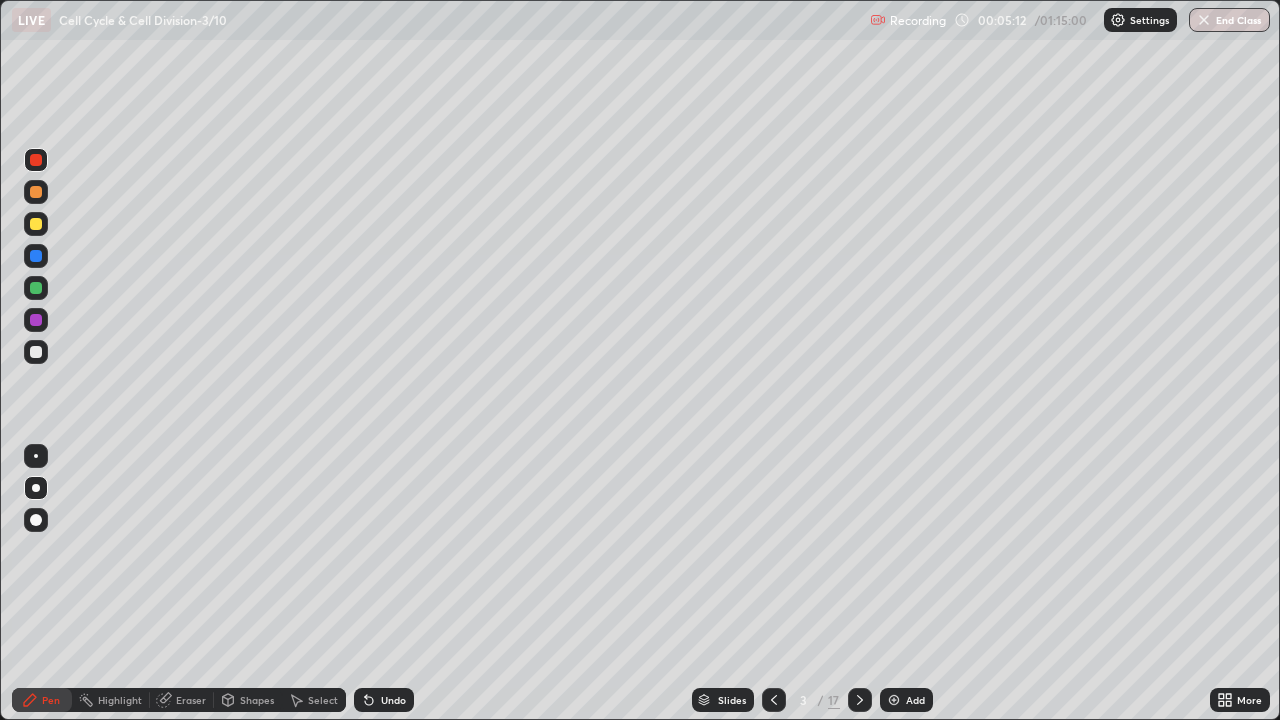 click on "Undo" at bounding box center [384, 700] 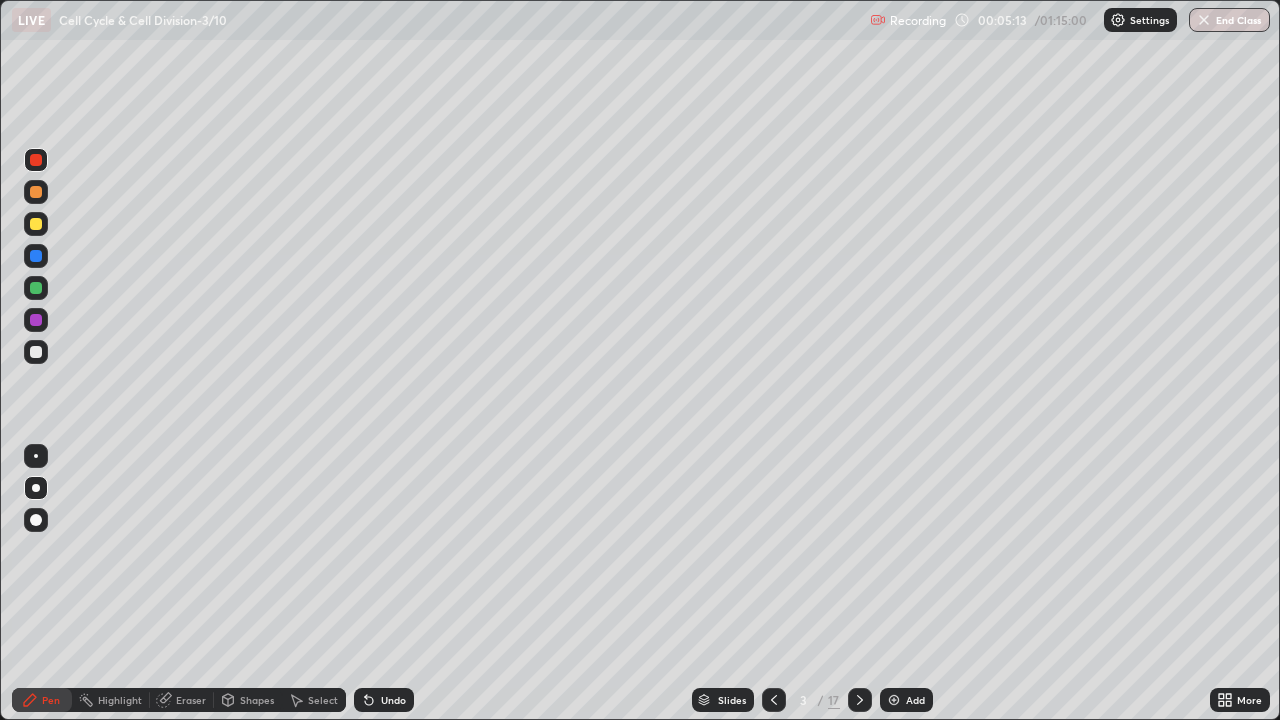 click on "Undo" at bounding box center (384, 700) 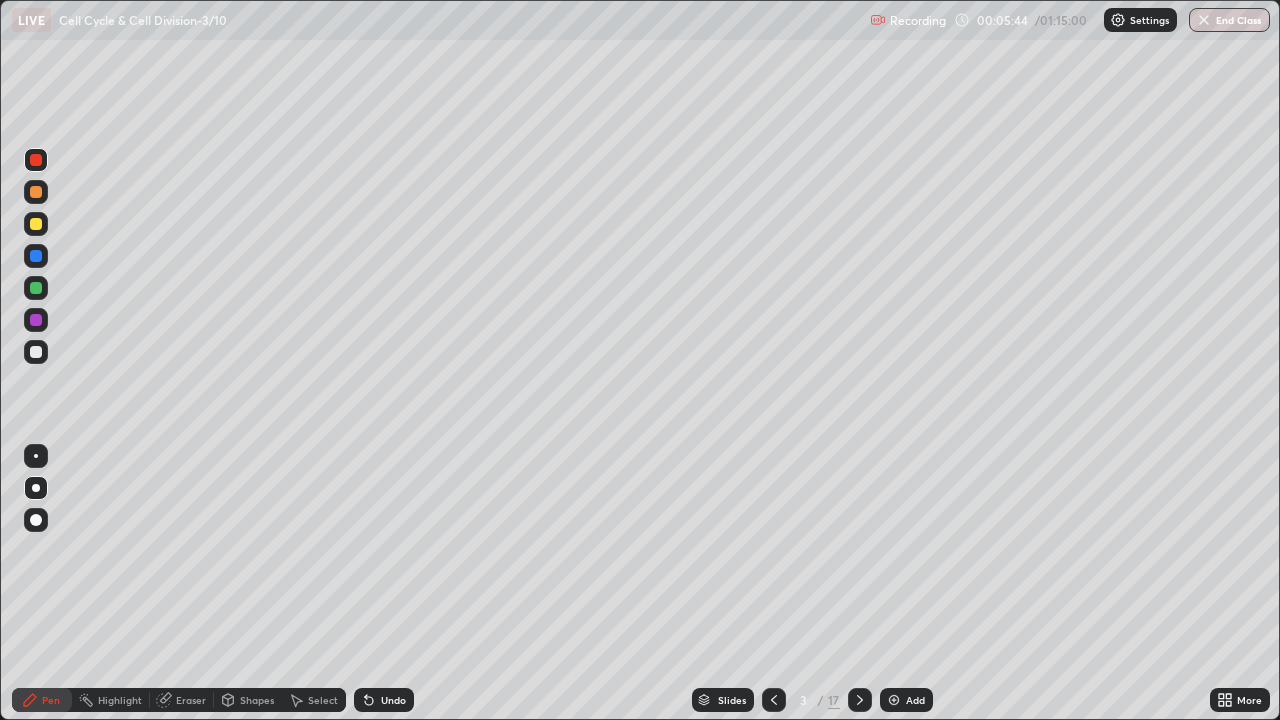 click at bounding box center (36, 320) 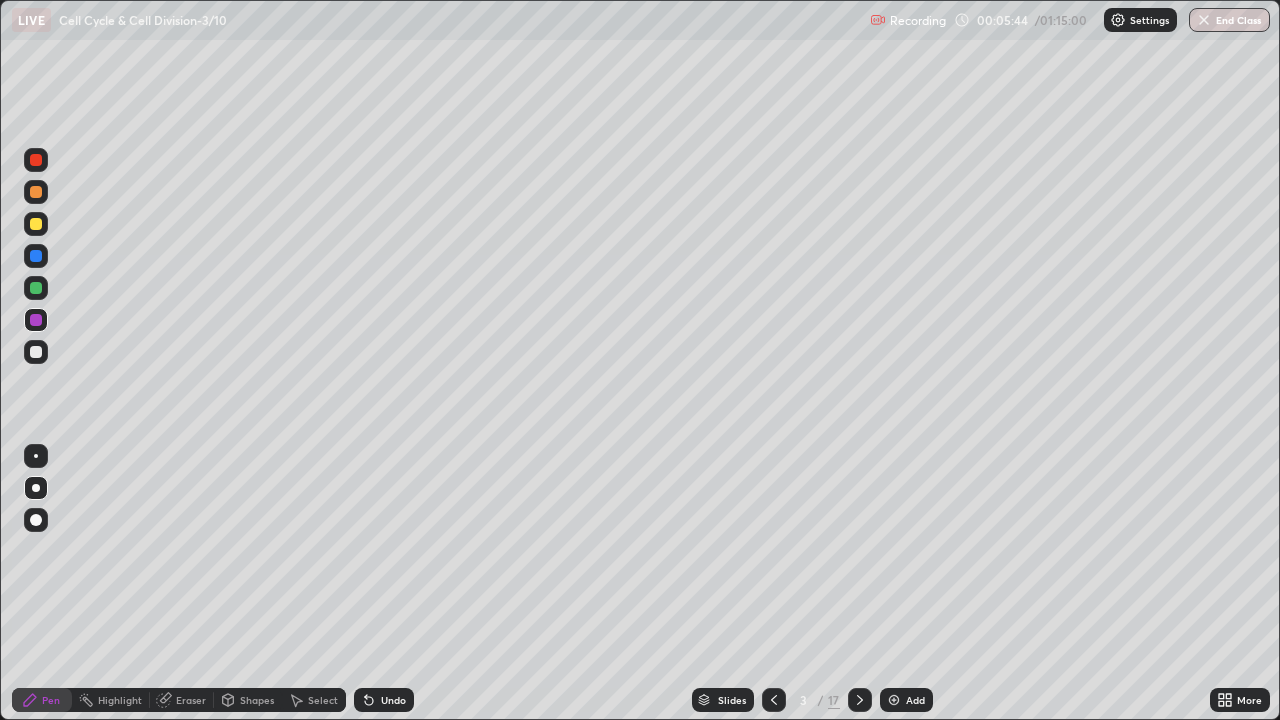 click at bounding box center [36, 352] 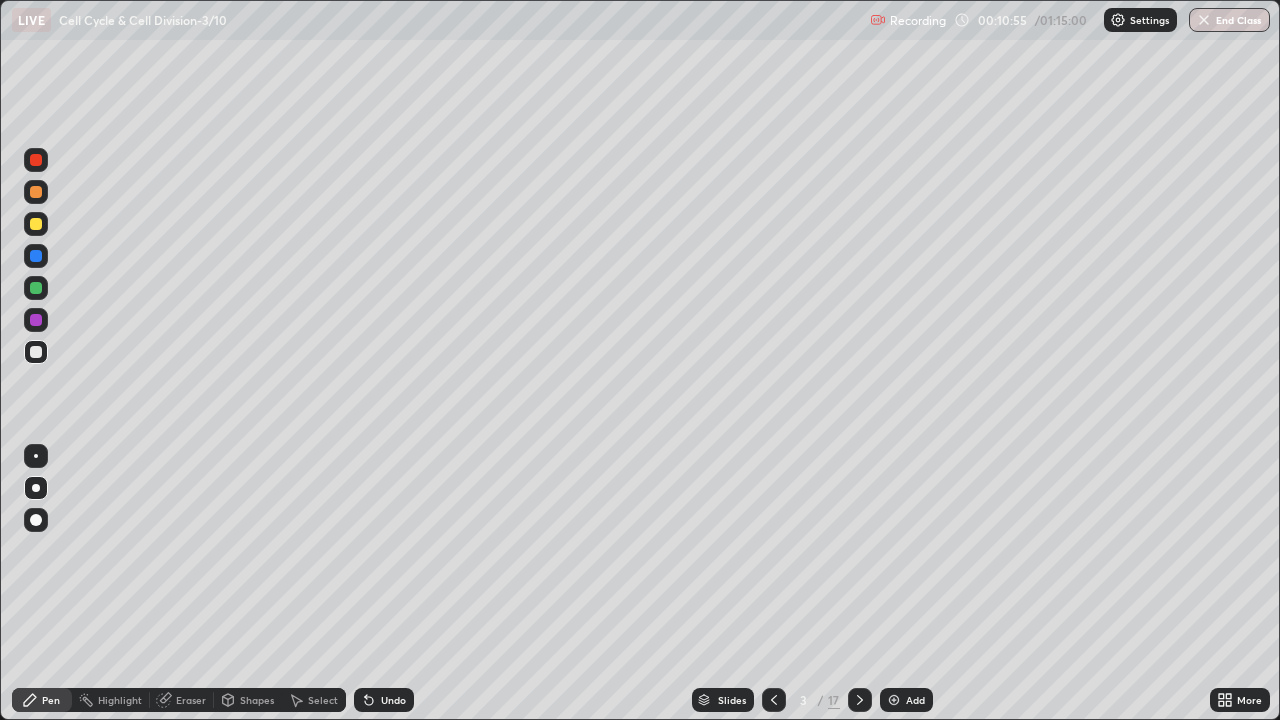 click on "Add" at bounding box center (915, 700) 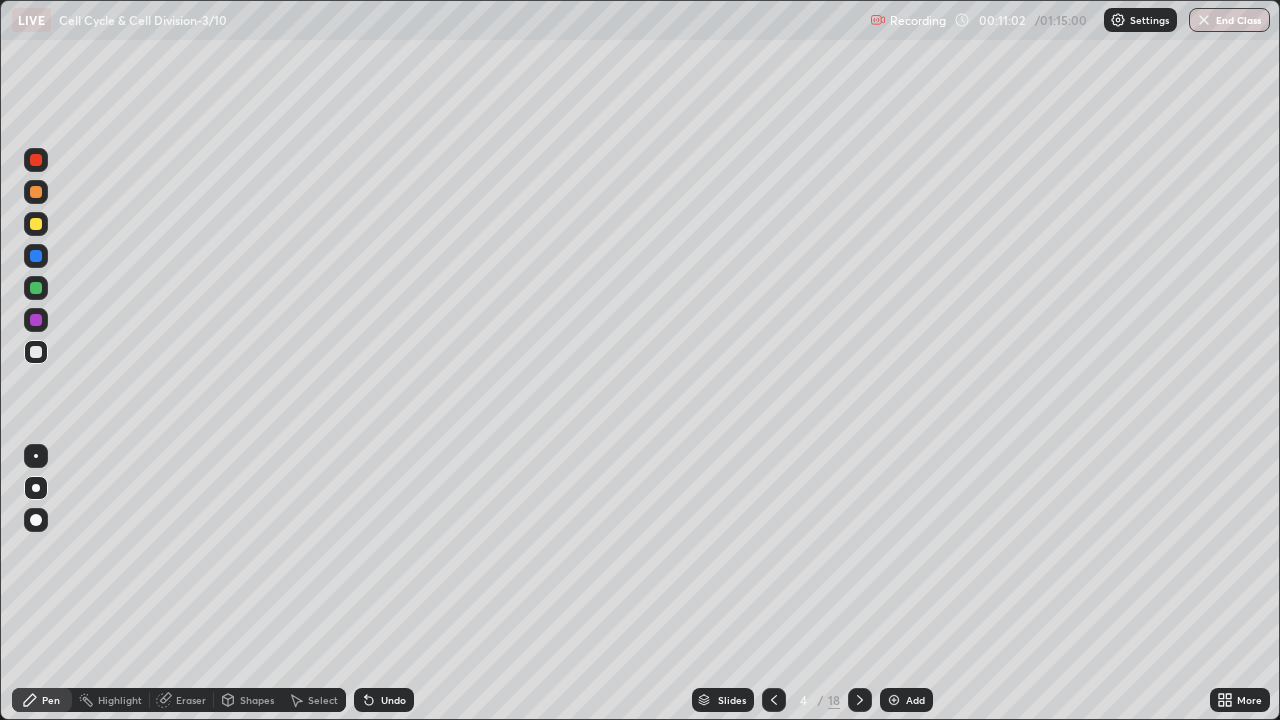 click at bounding box center (36, 320) 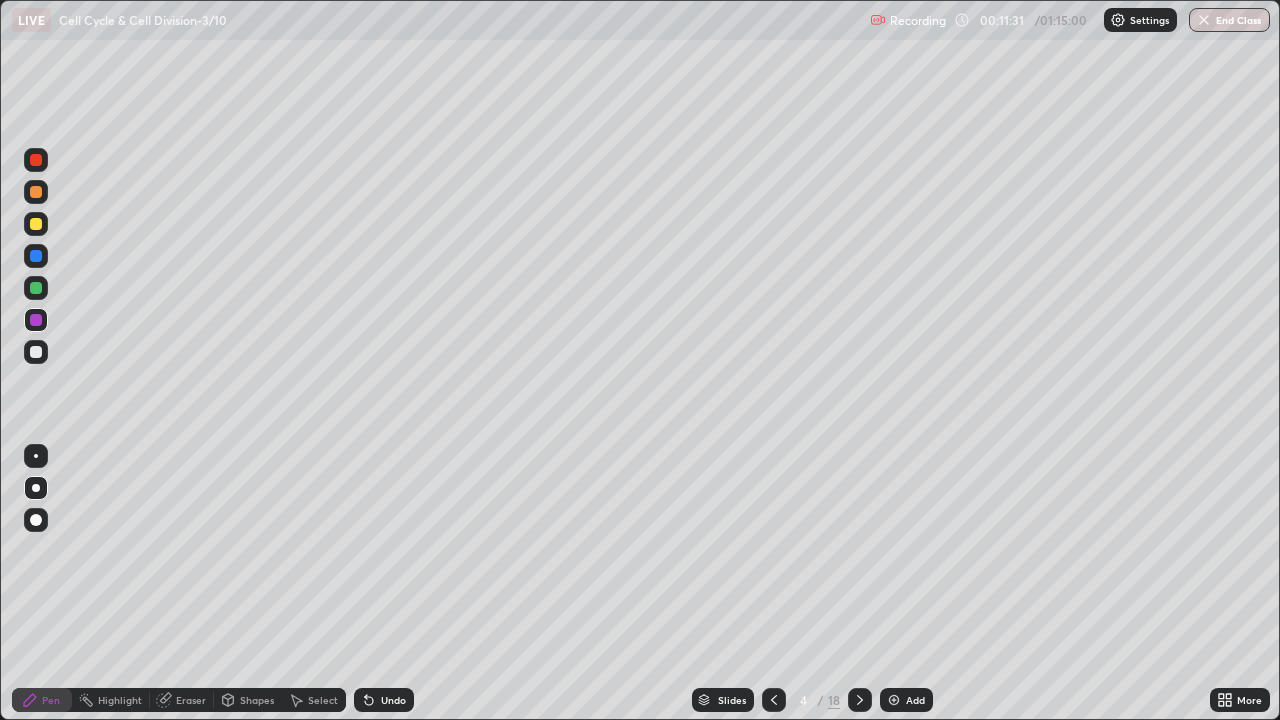 click at bounding box center [36, 352] 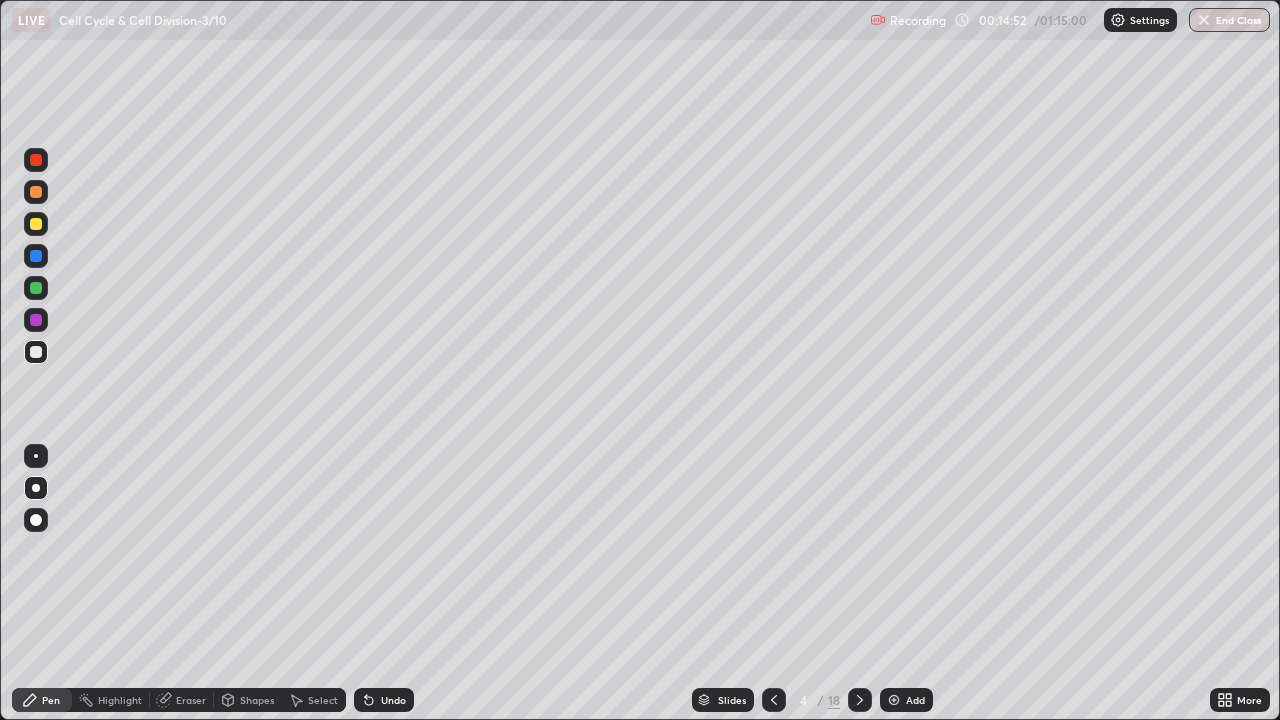 click on "Add" at bounding box center (906, 700) 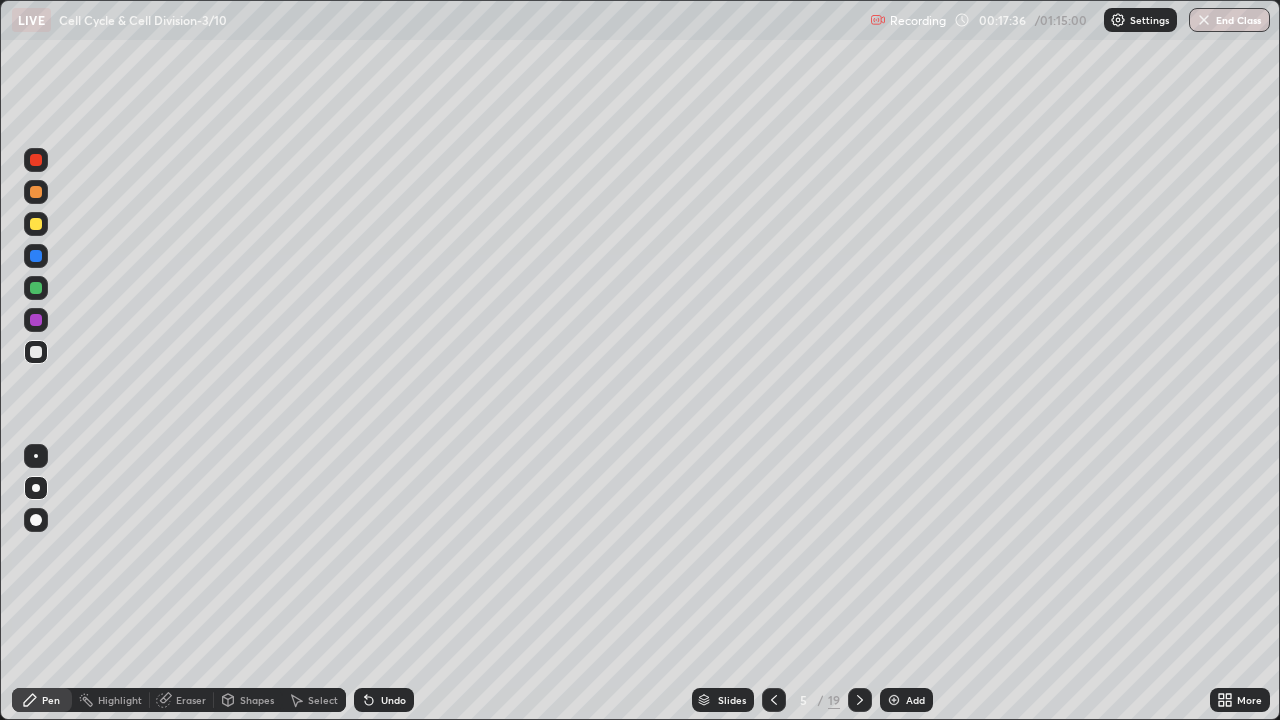 click at bounding box center [36, 224] 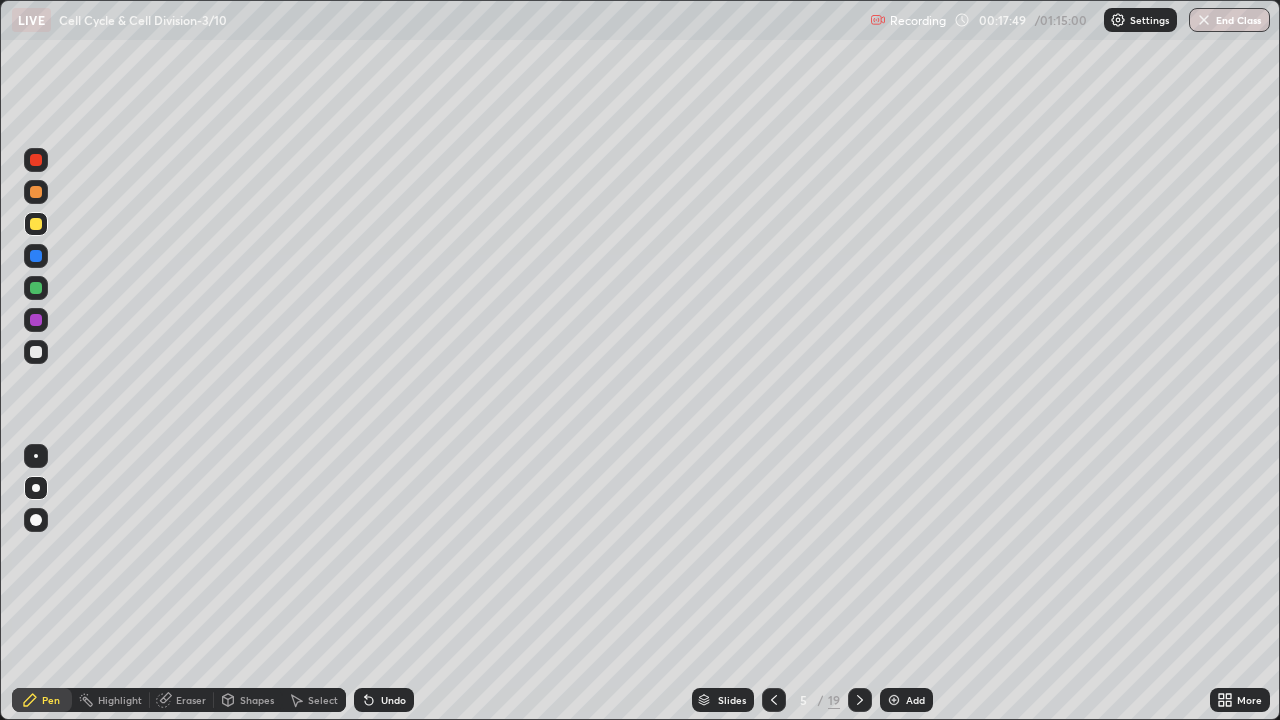 click at bounding box center (36, 288) 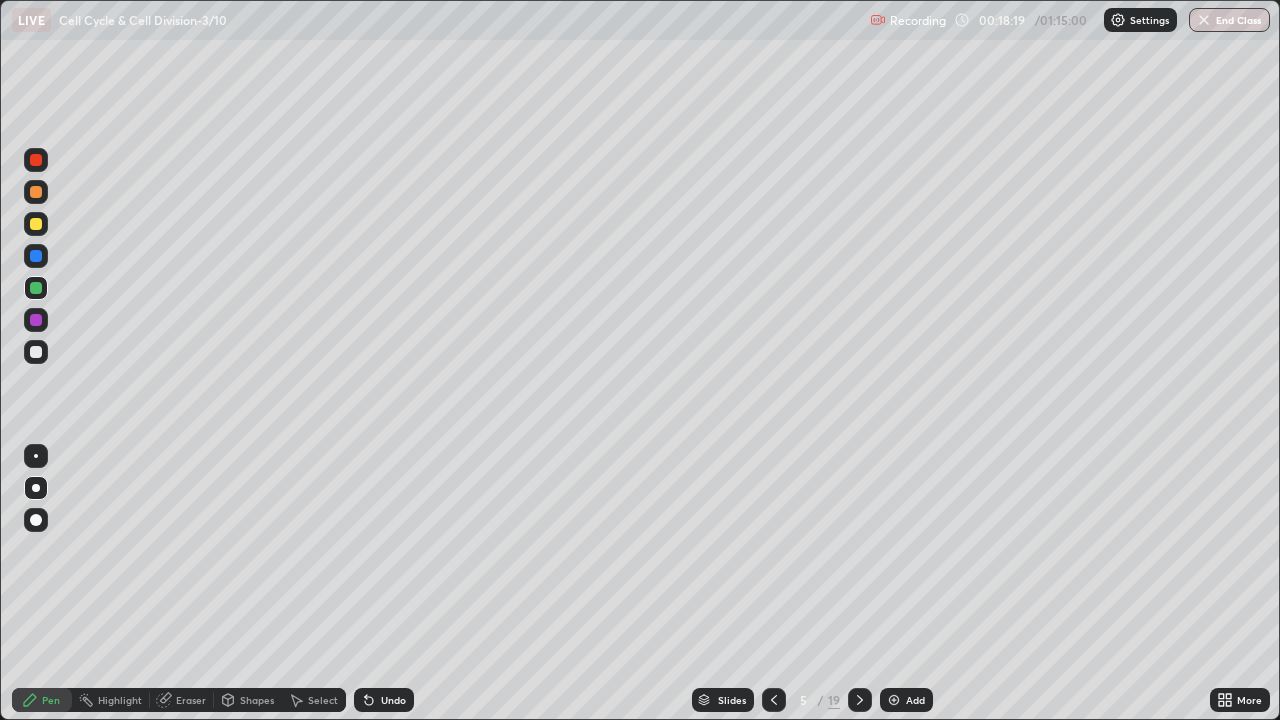 click at bounding box center (36, 224) 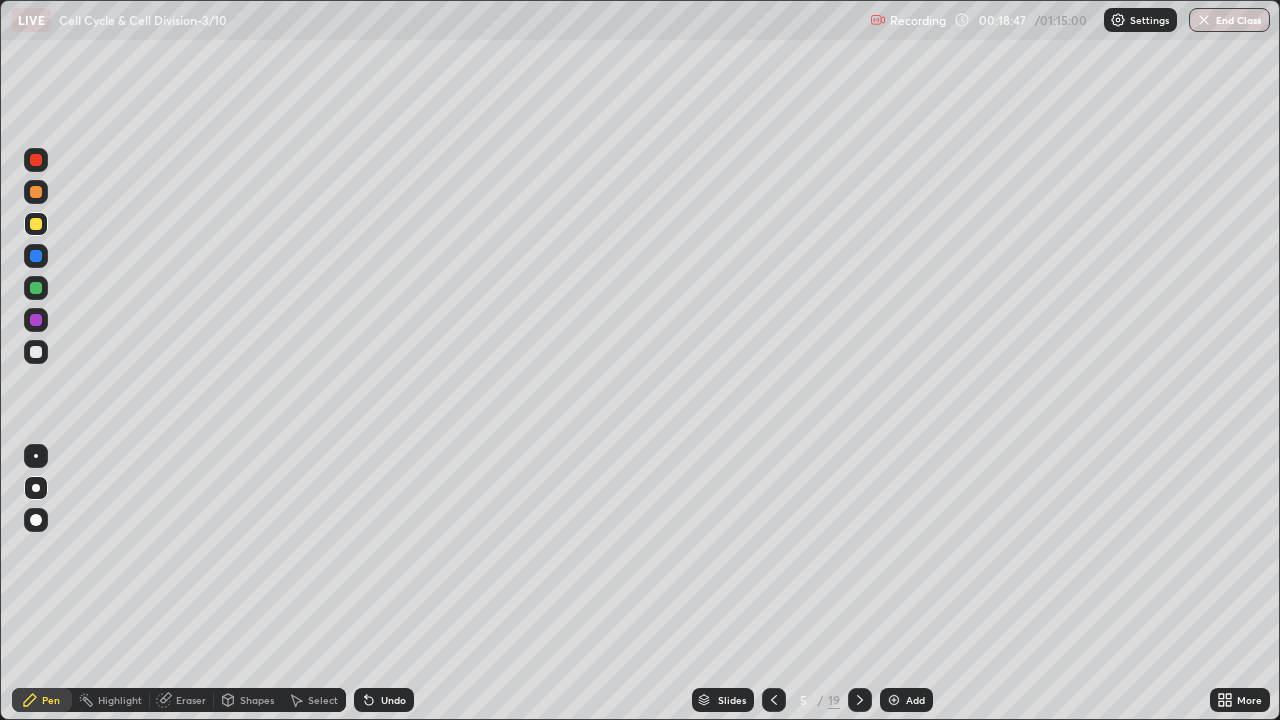 click at bounding box center [36, 352] 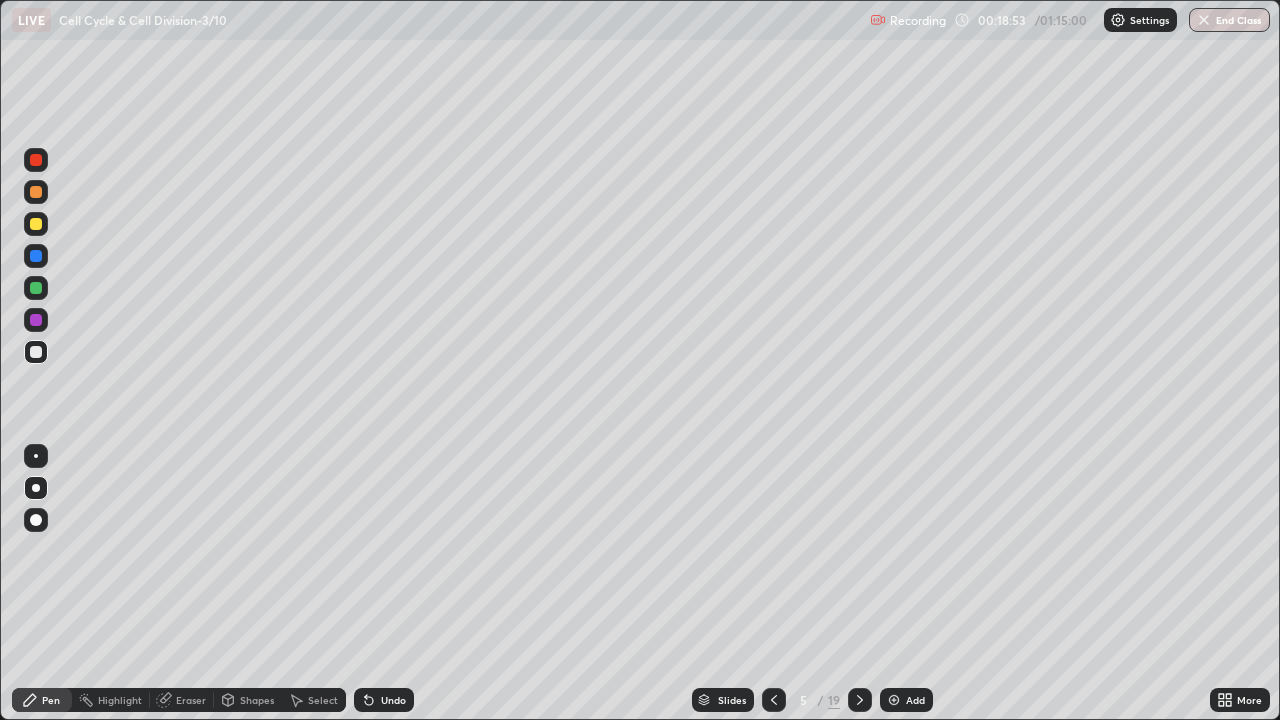 click at bounding box center [36, 224] 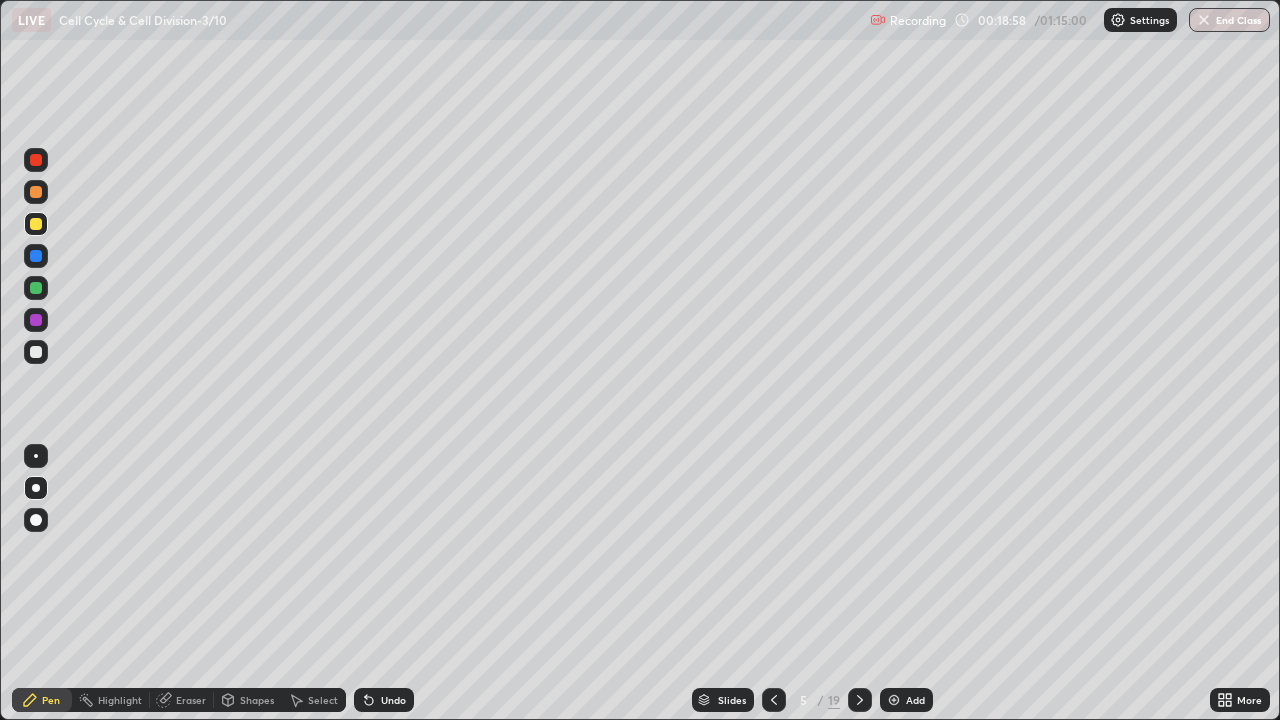 click at bounding box center [36, 288] 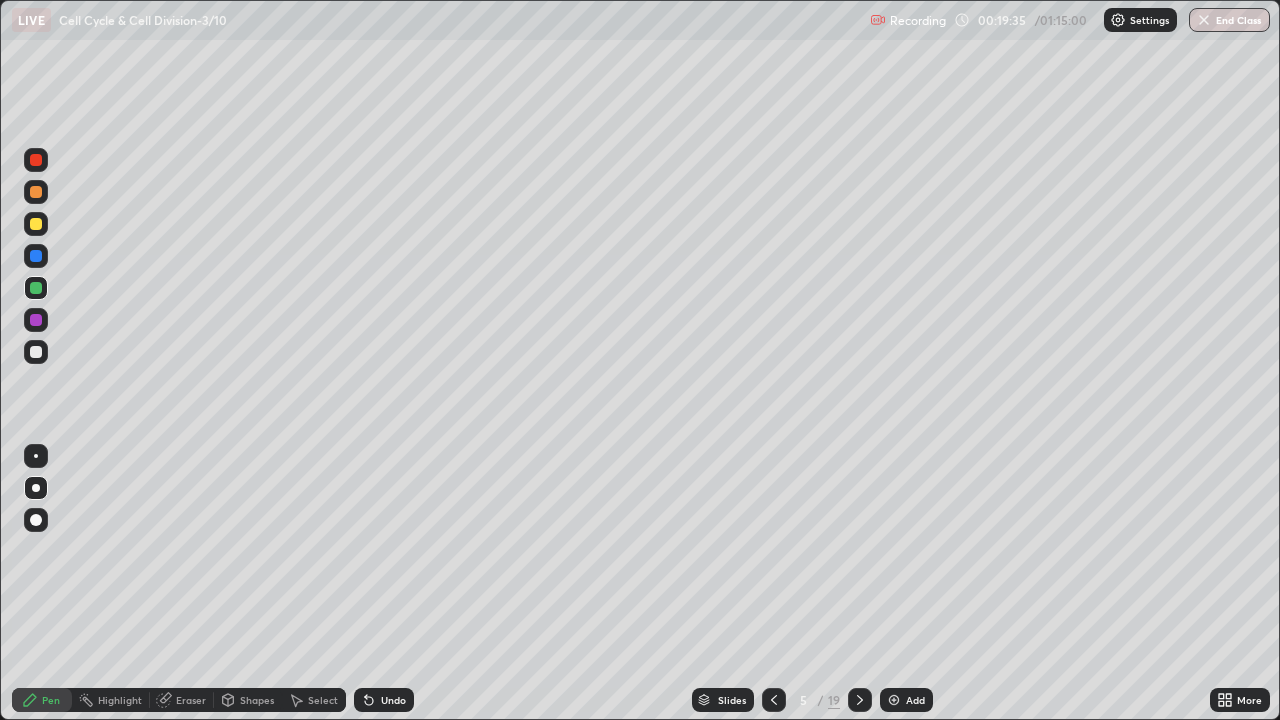 click at bounding box center (36, 352) 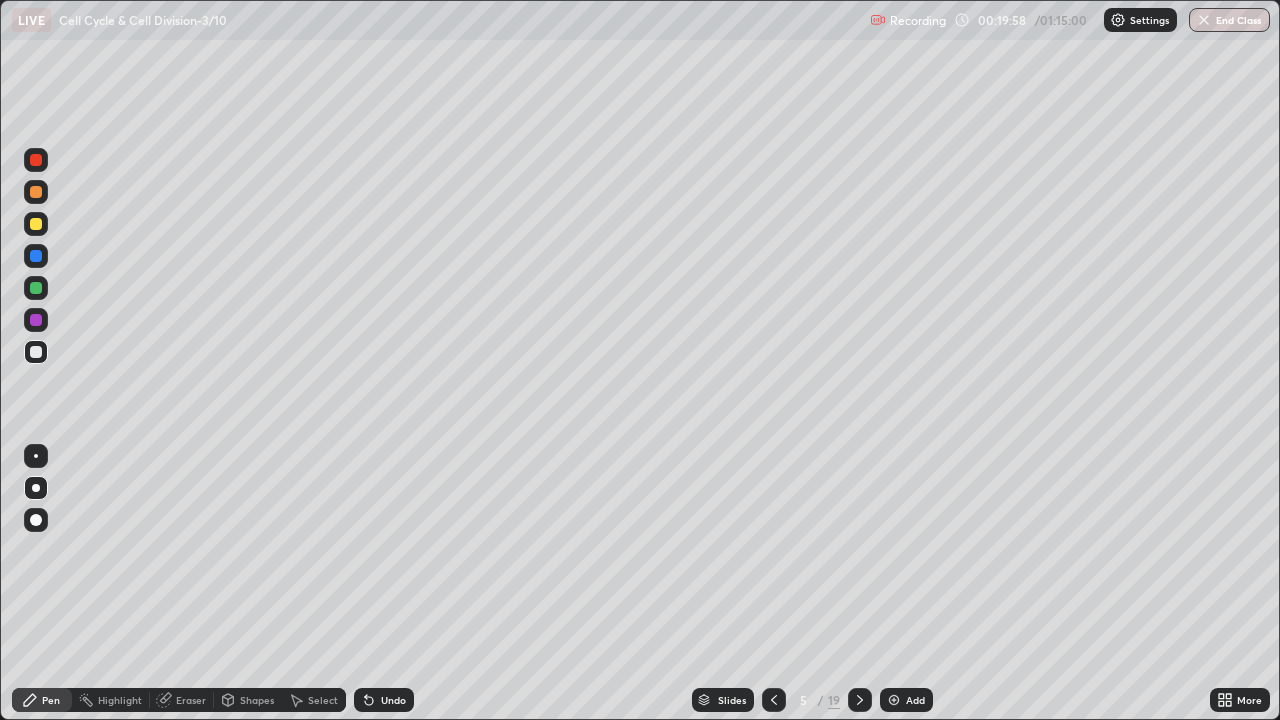 click on "Undo" at bounding box center [393, 700] 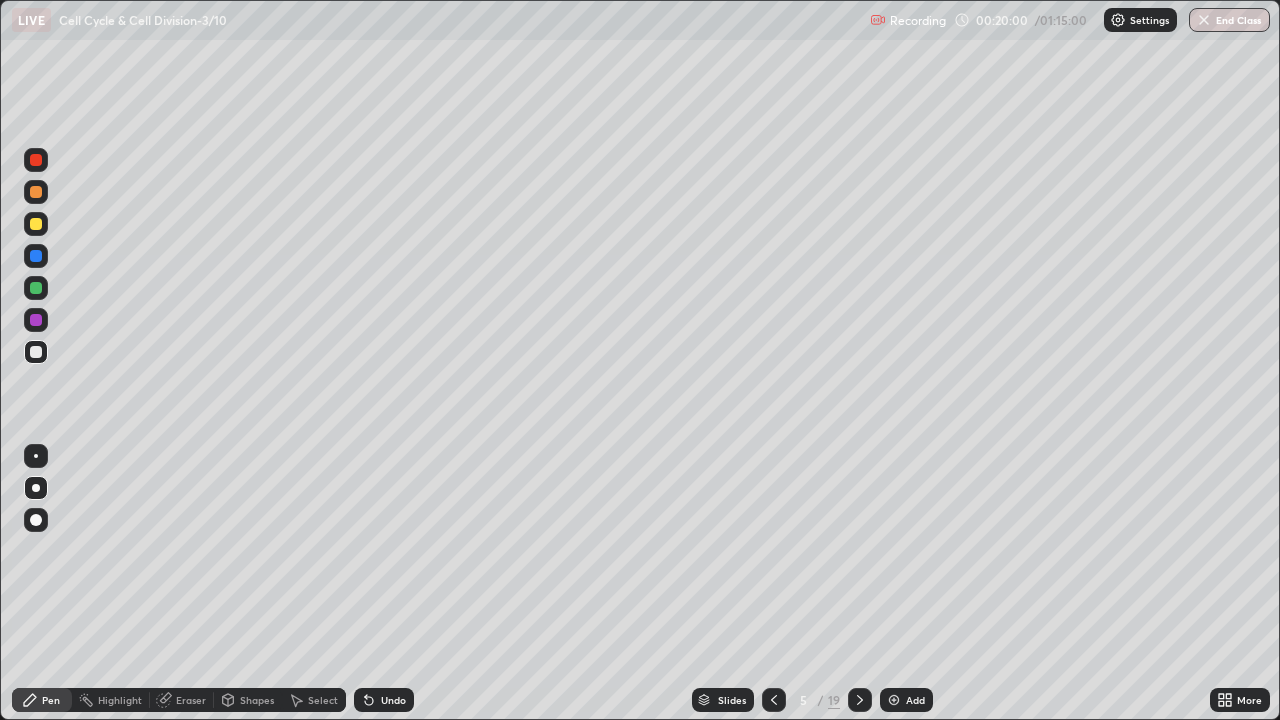 click on "Undo" at bounding box center (384, 700) 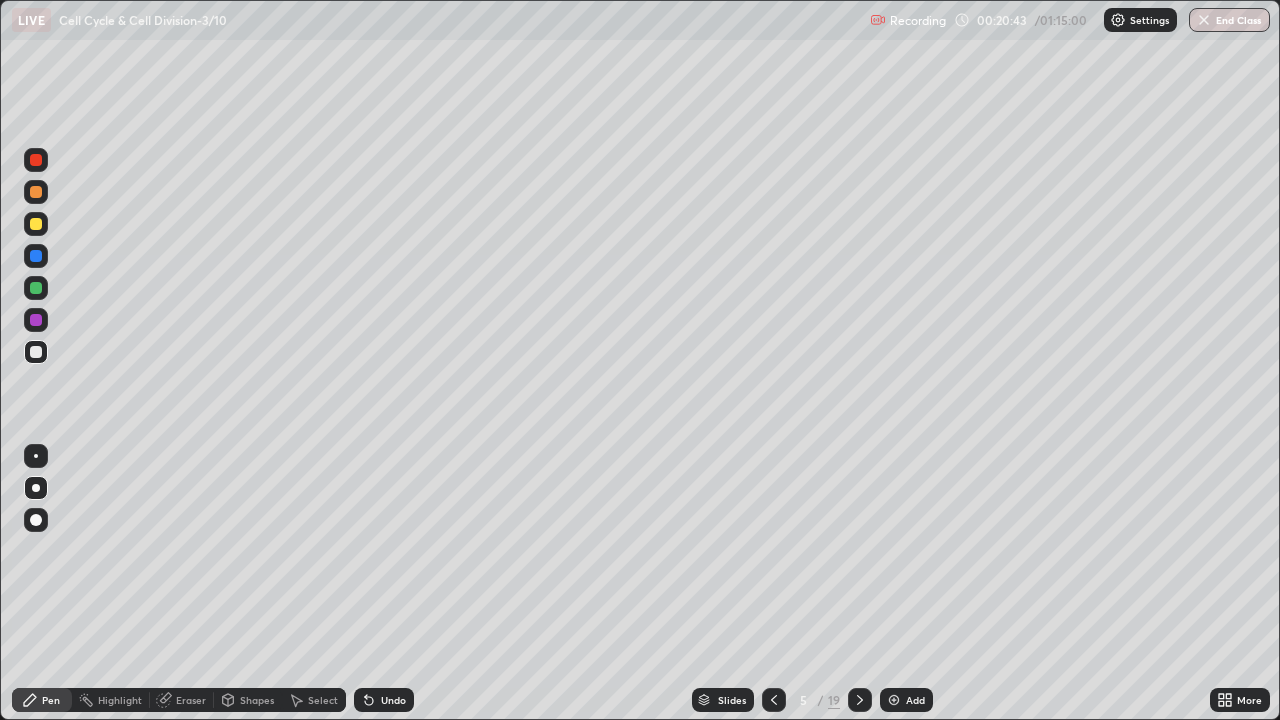 click at bounding box center (36, 160) 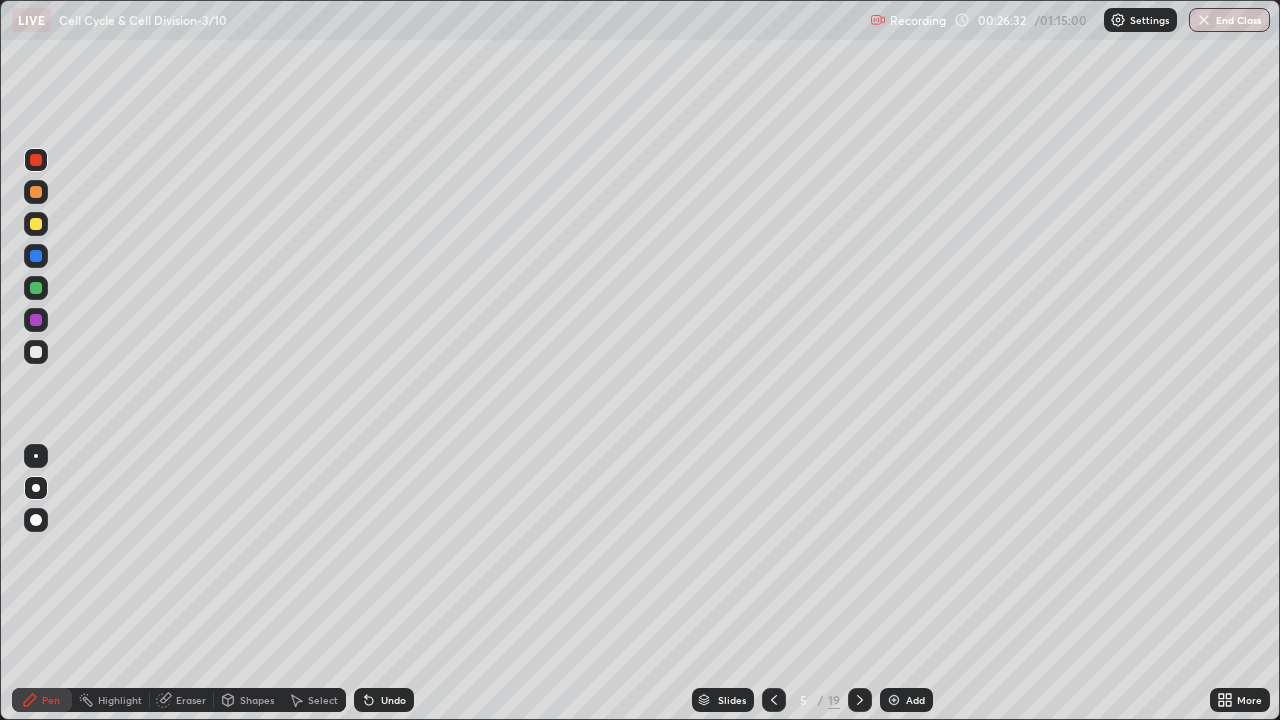 click on "Select" at bounding box center [323, 700] 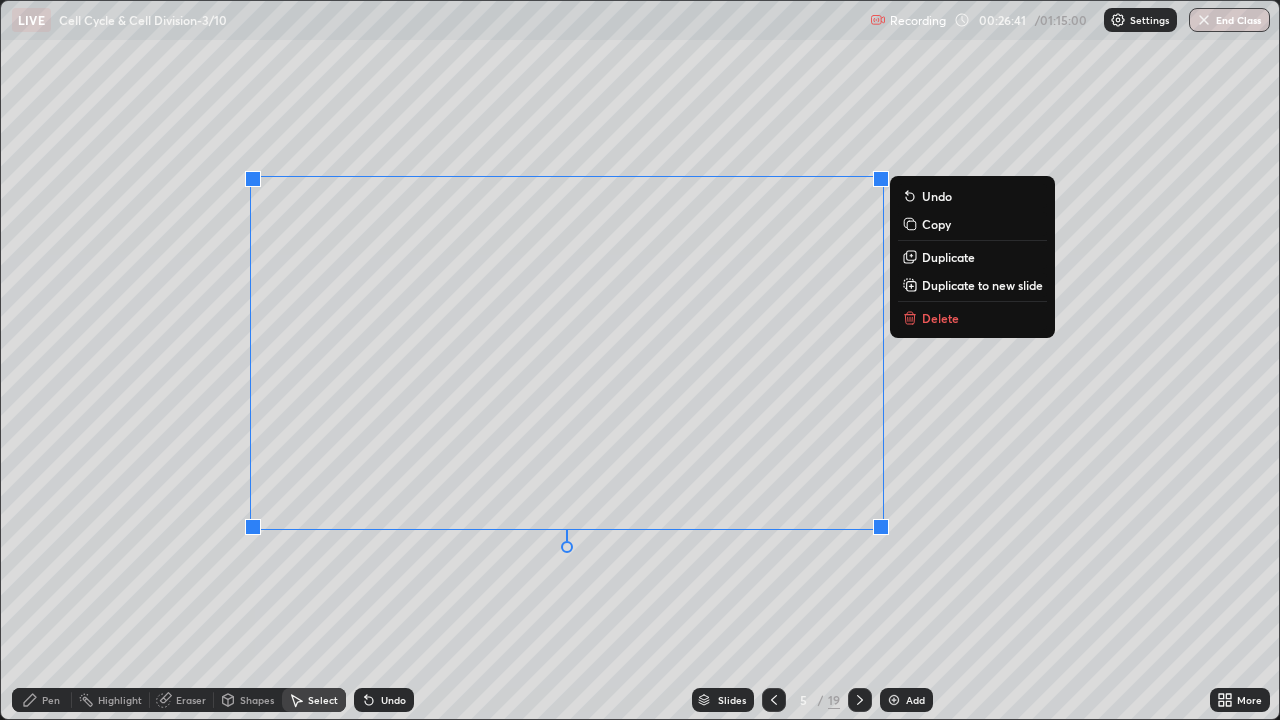 click on "Pen" at bounding box center (51, 700) 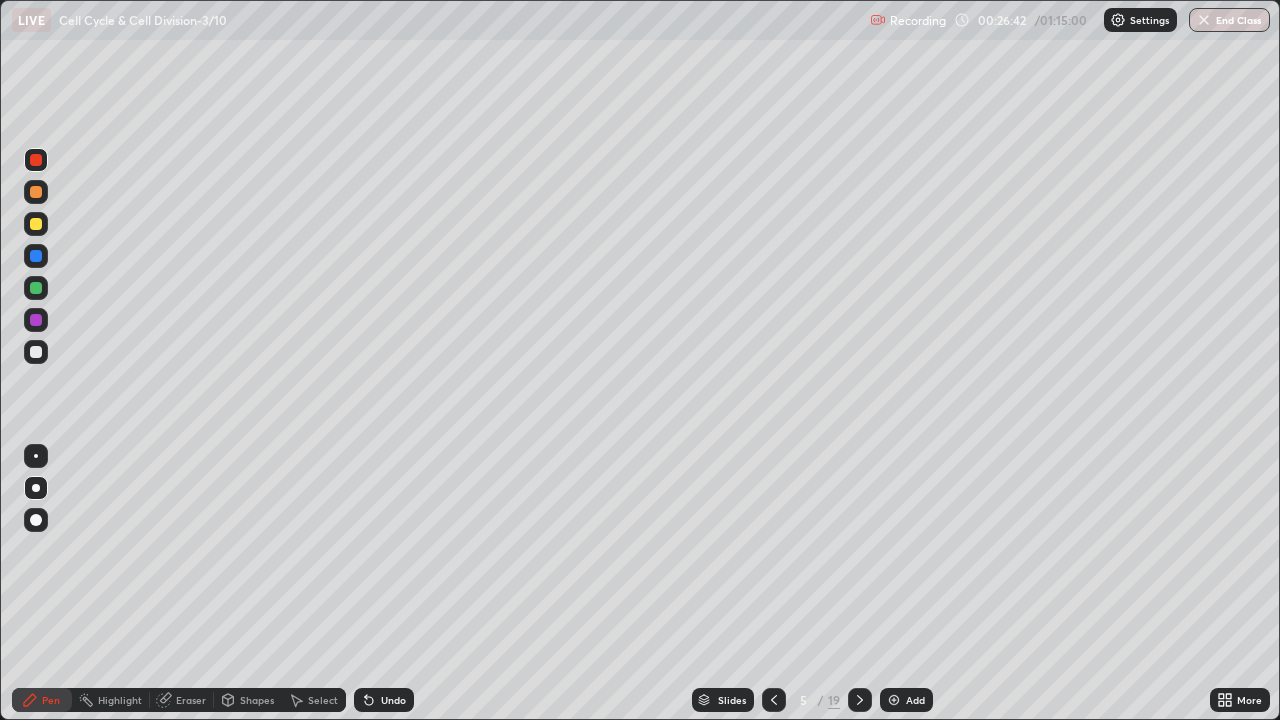 click at bounding box center (36, 320) 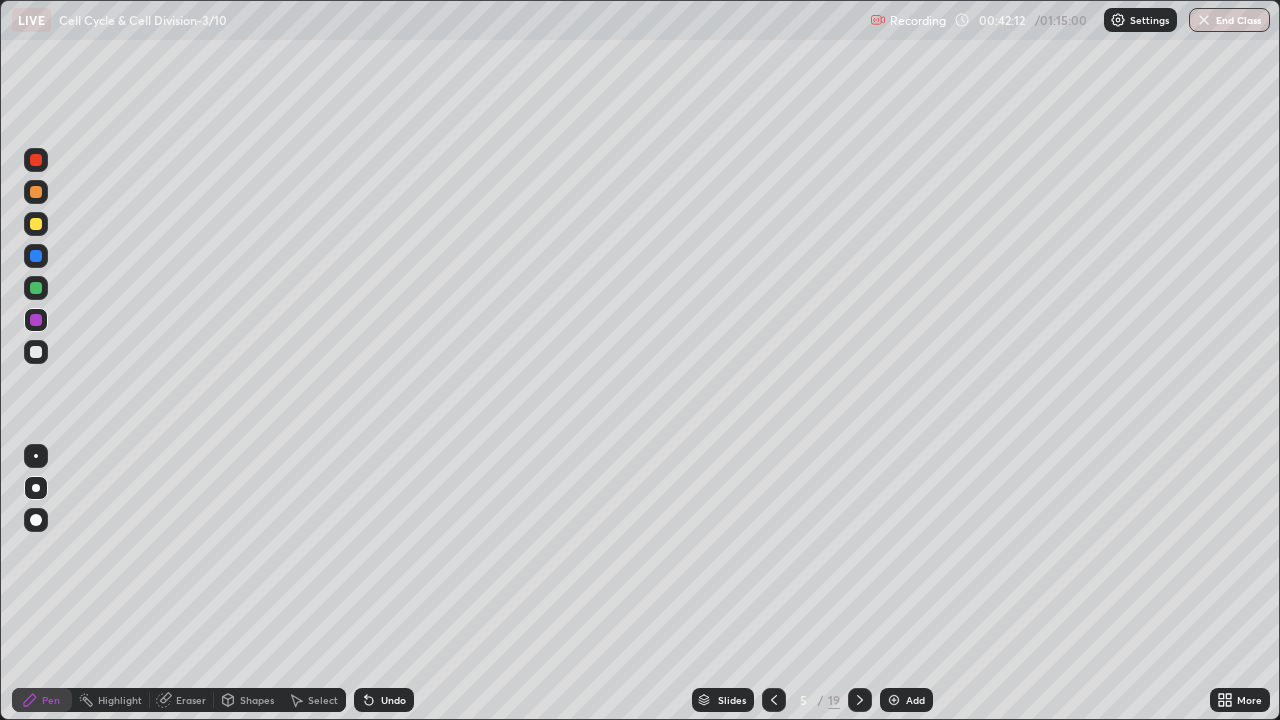 click at bounding box center [1204, 20] 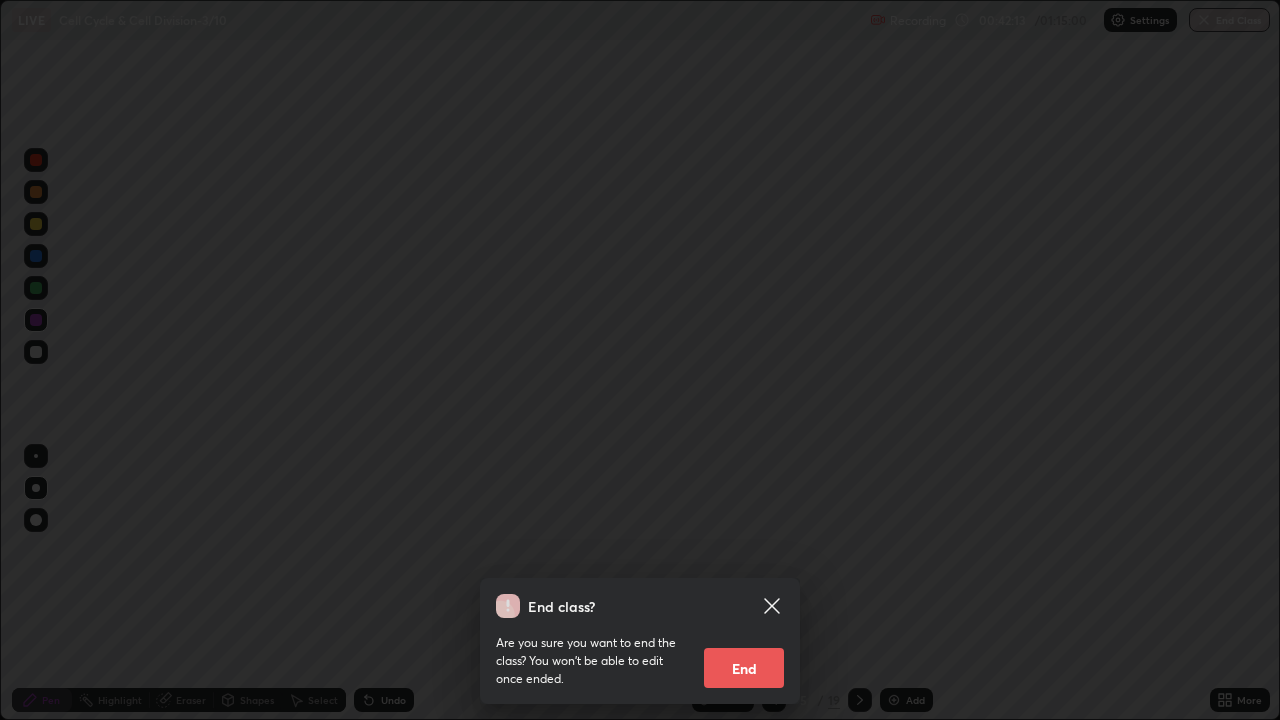 click on "End" at bounding box center [744, 668] 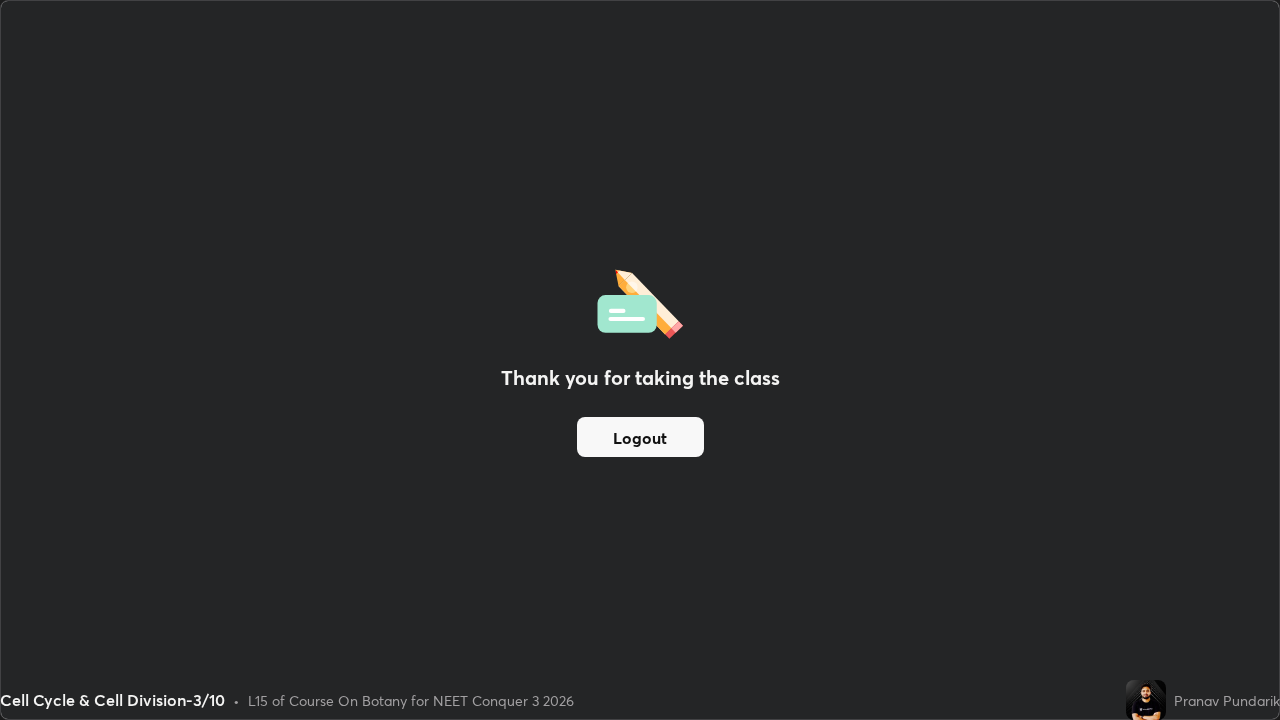 click on "Logout" at bounding box center (640, 437) 